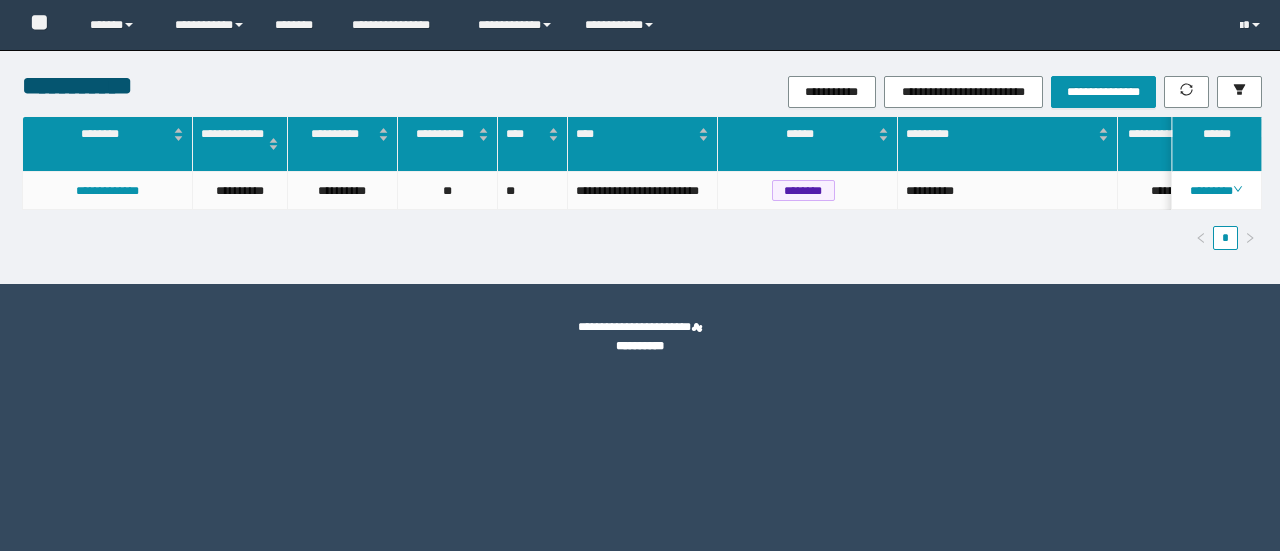 scroll, scrollTop: 0, scrollLeft: 0, axis: both 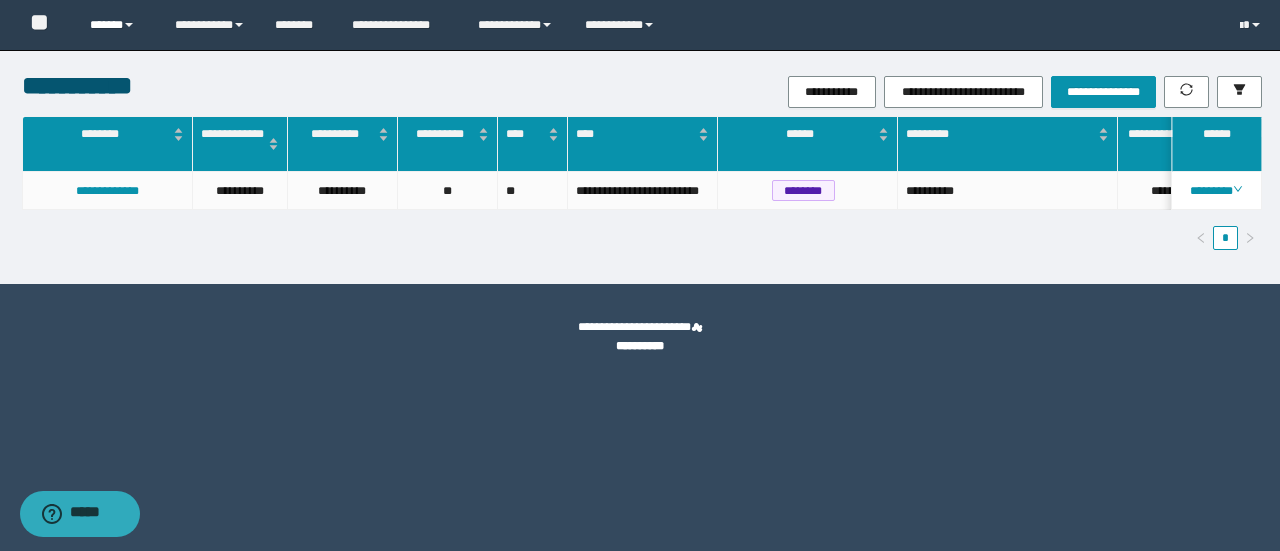 click on "******" at bounding box center (117, 25) 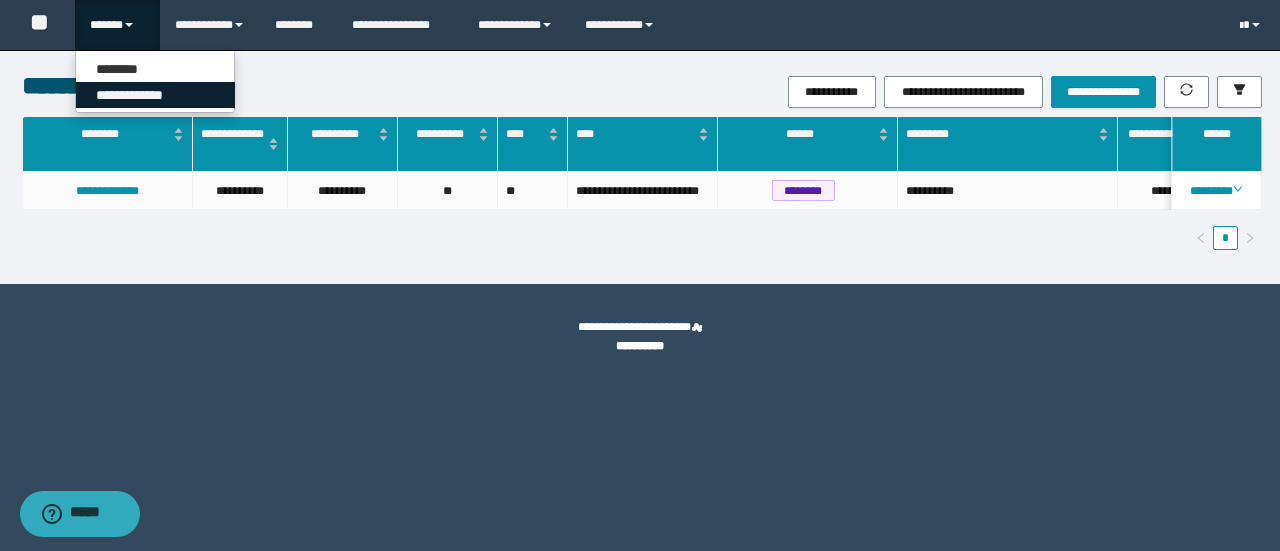 click on "**********" at bounding box center [155, 95] 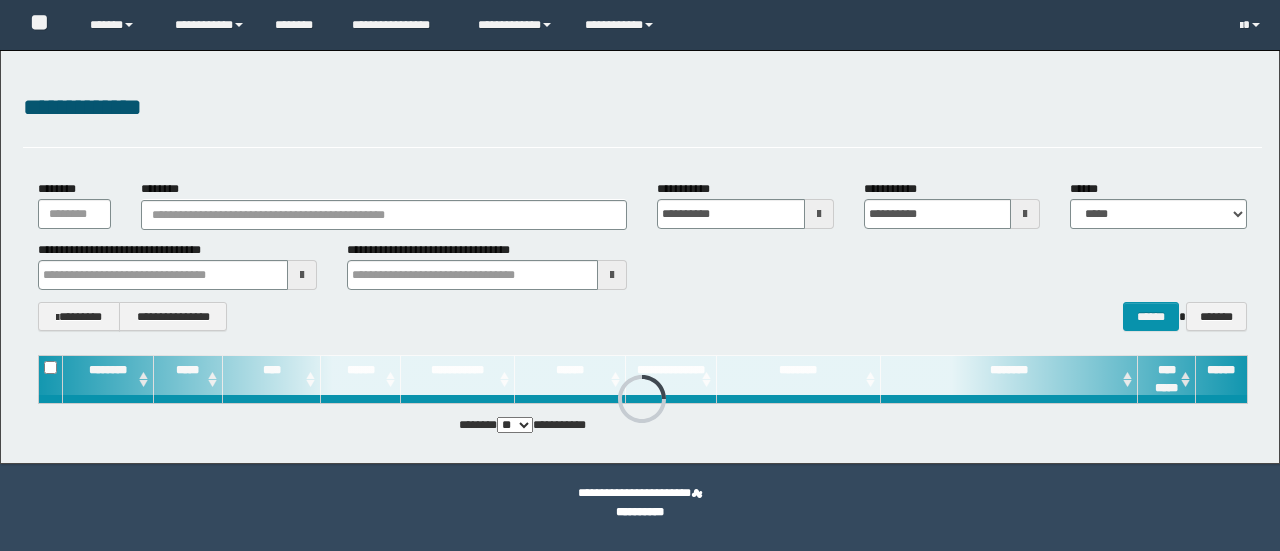 scroll, scrollTop: 0, scrollLeft: 0, axis: both 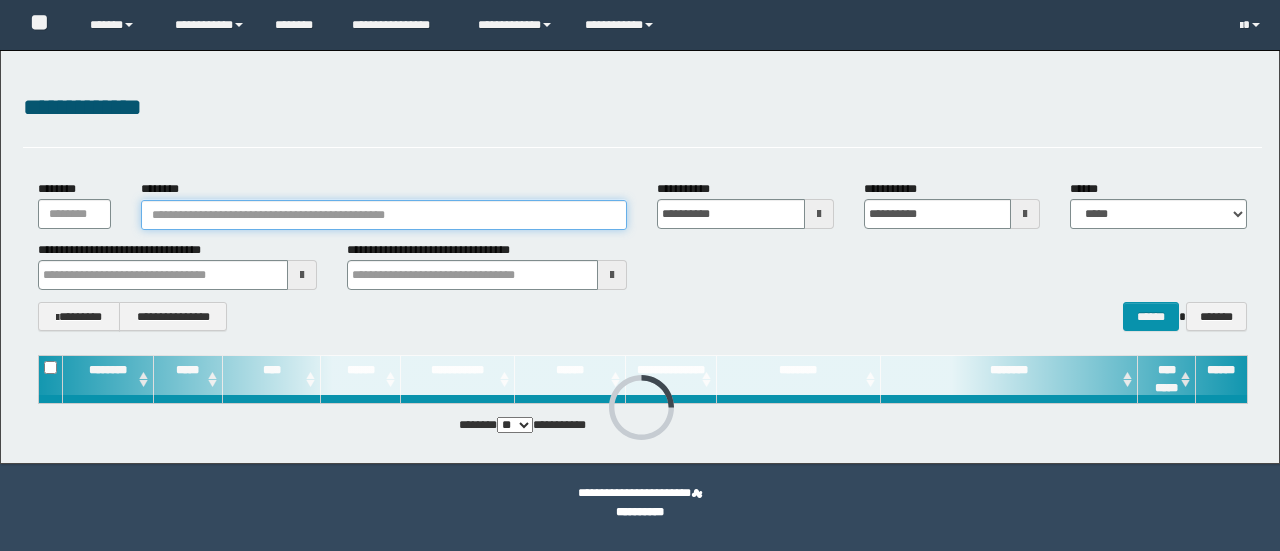 click on "********" at bounding box center [384, 215] 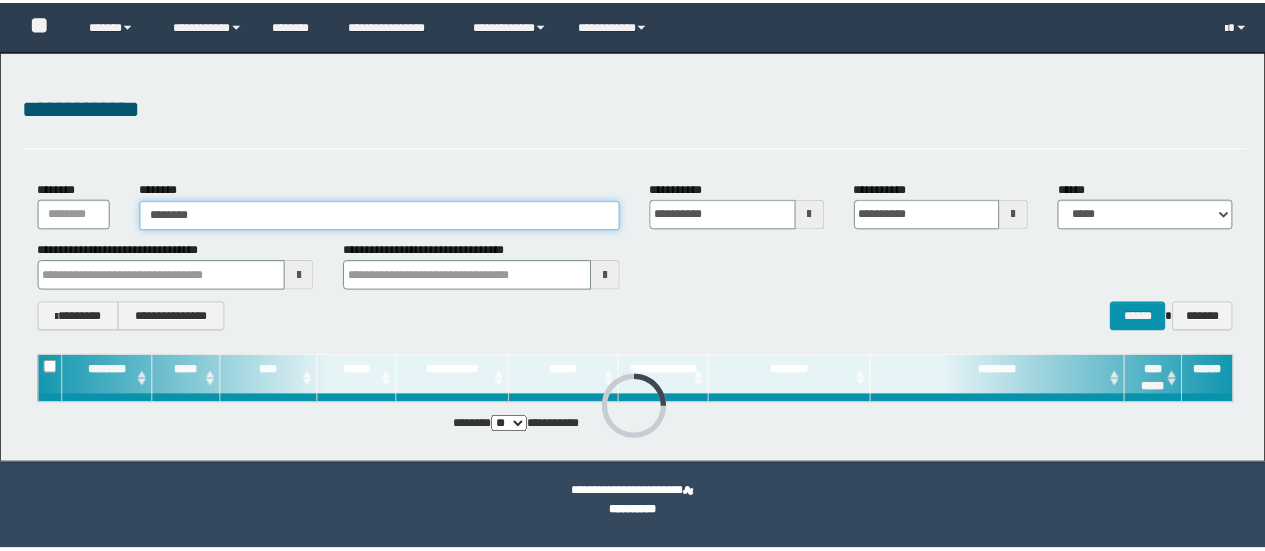 scroll, scrollTop: 0, scrollLeft: 0, axis: both 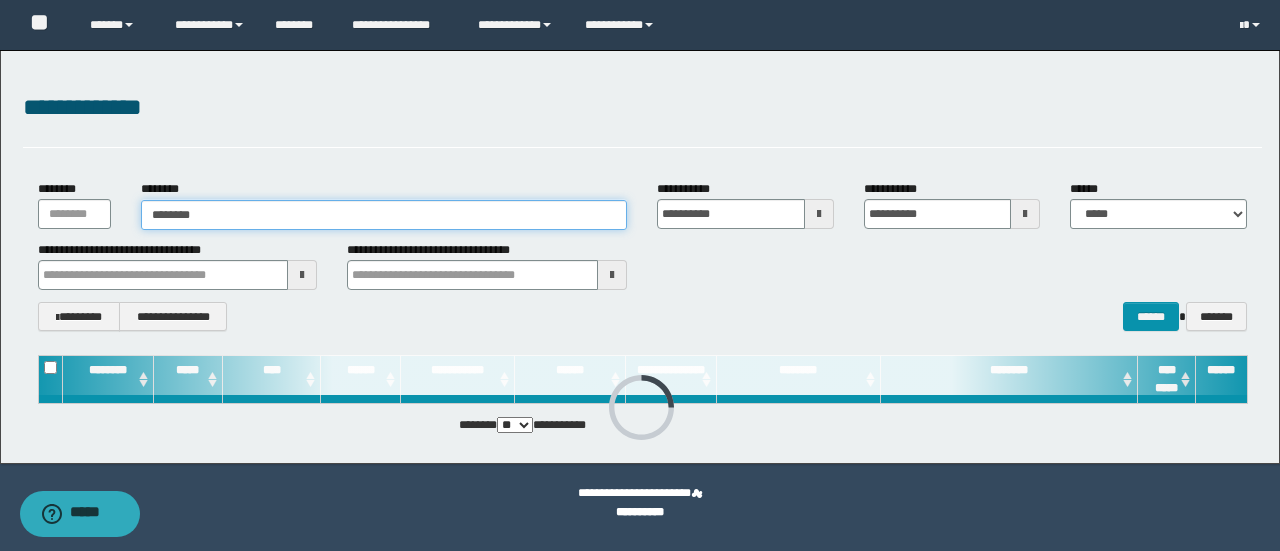type on "********" 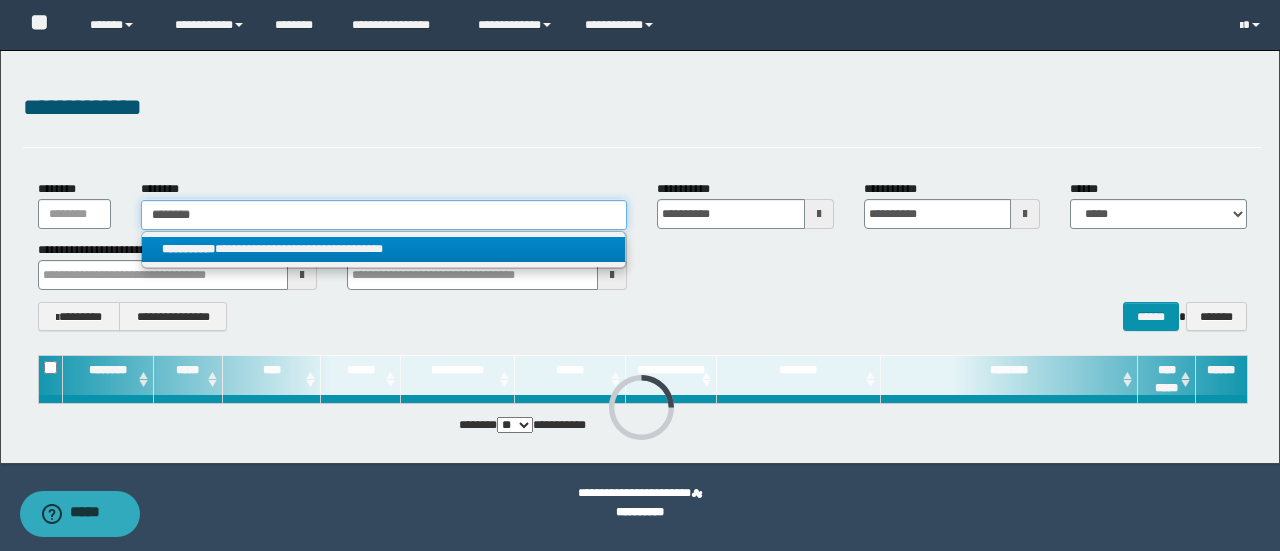 type on "********" 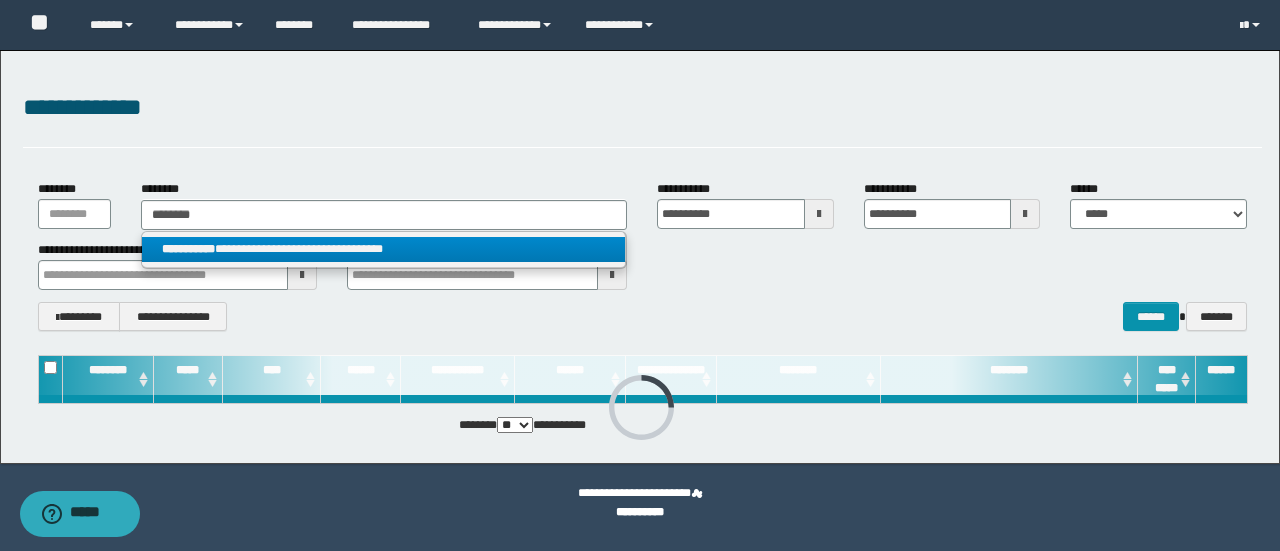 click on "**********" at bounding box center (384, 249) 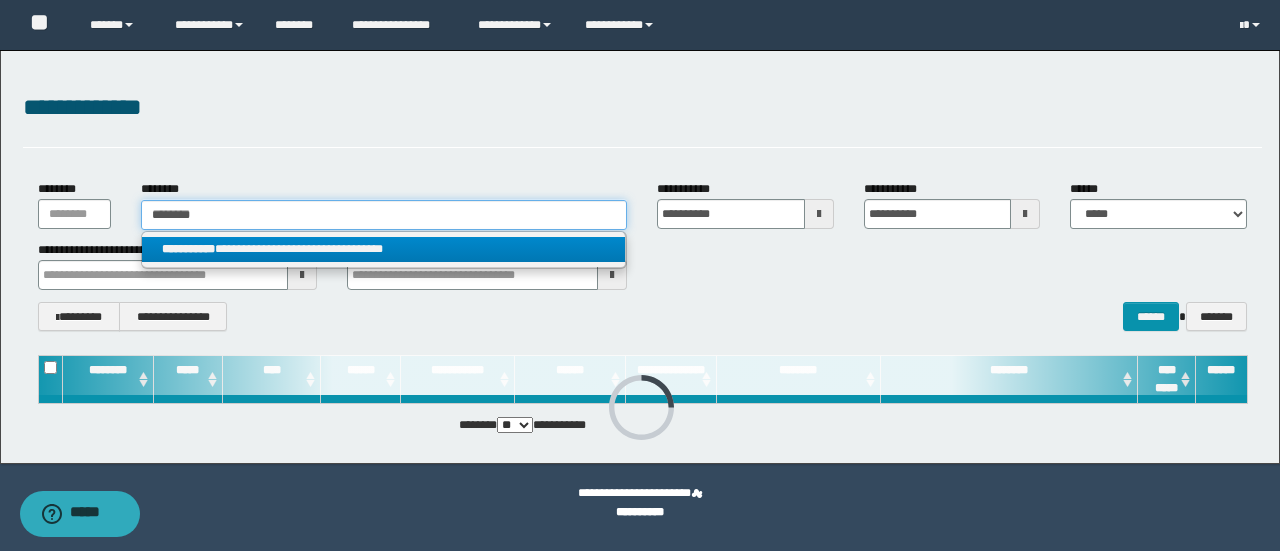 type 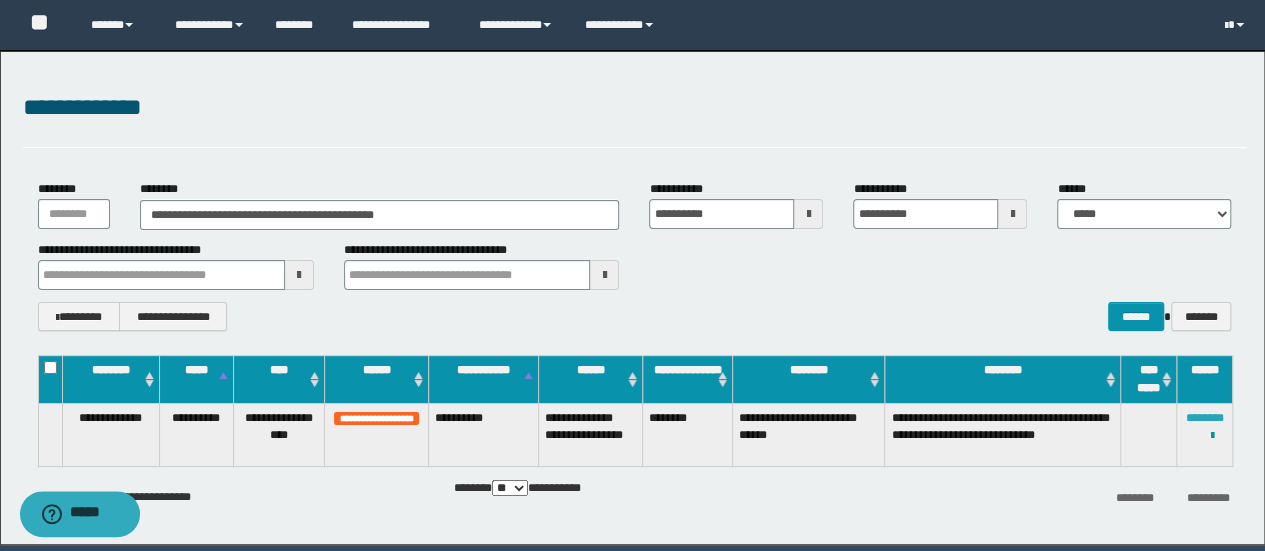 click on "********" at bounding box center (1205, 418) 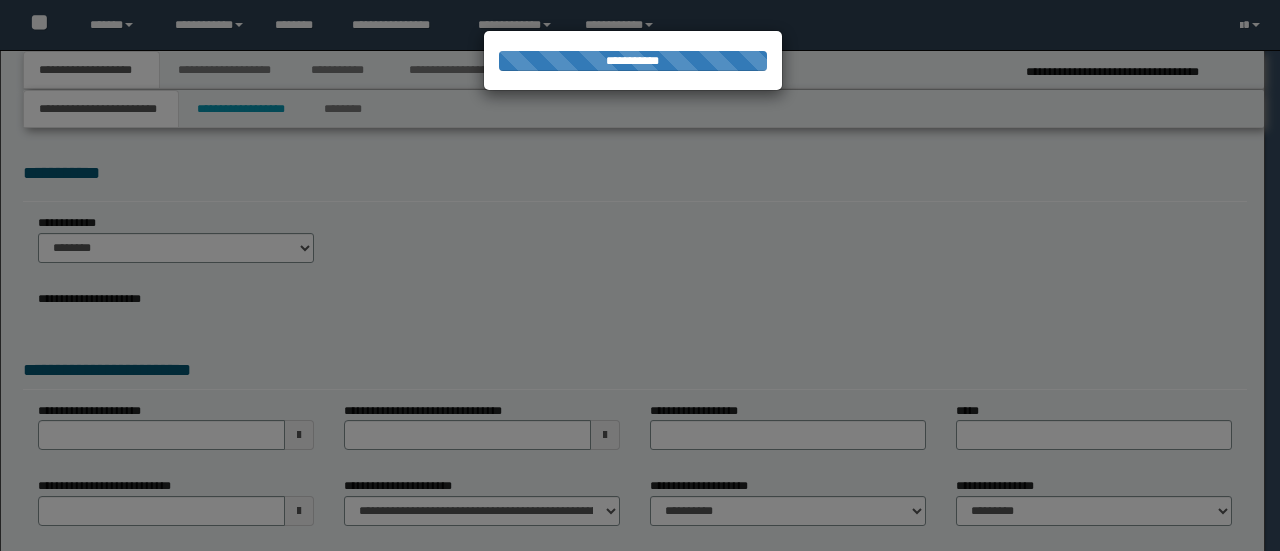 scroll, scrollTop: 0, scrollLeft: 0, axis: both 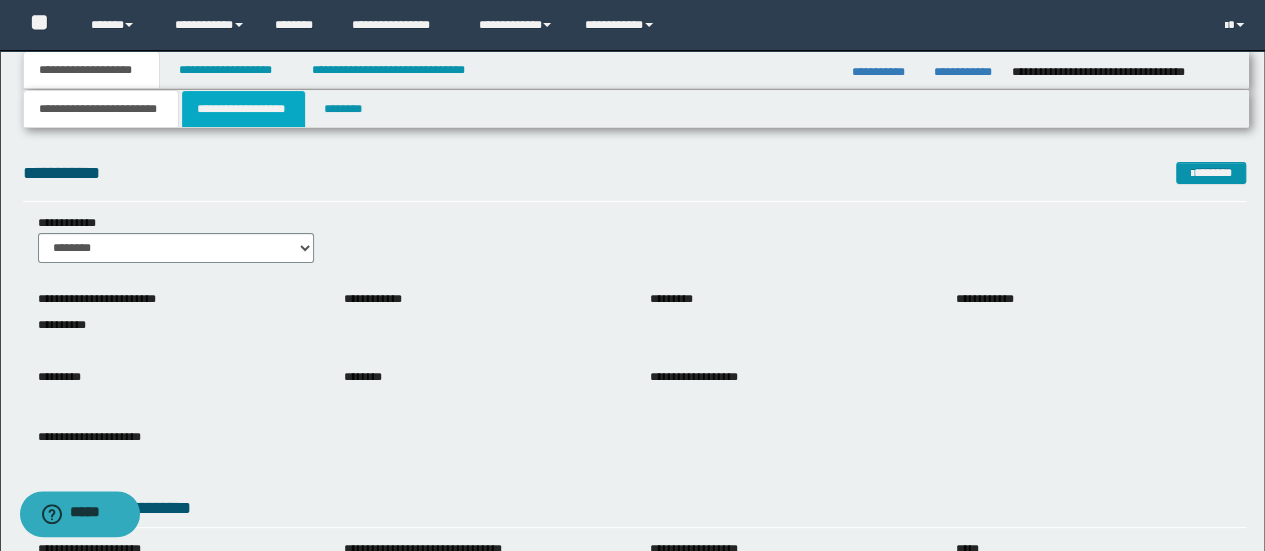 click on "**********" at bounding box center [243, 109] 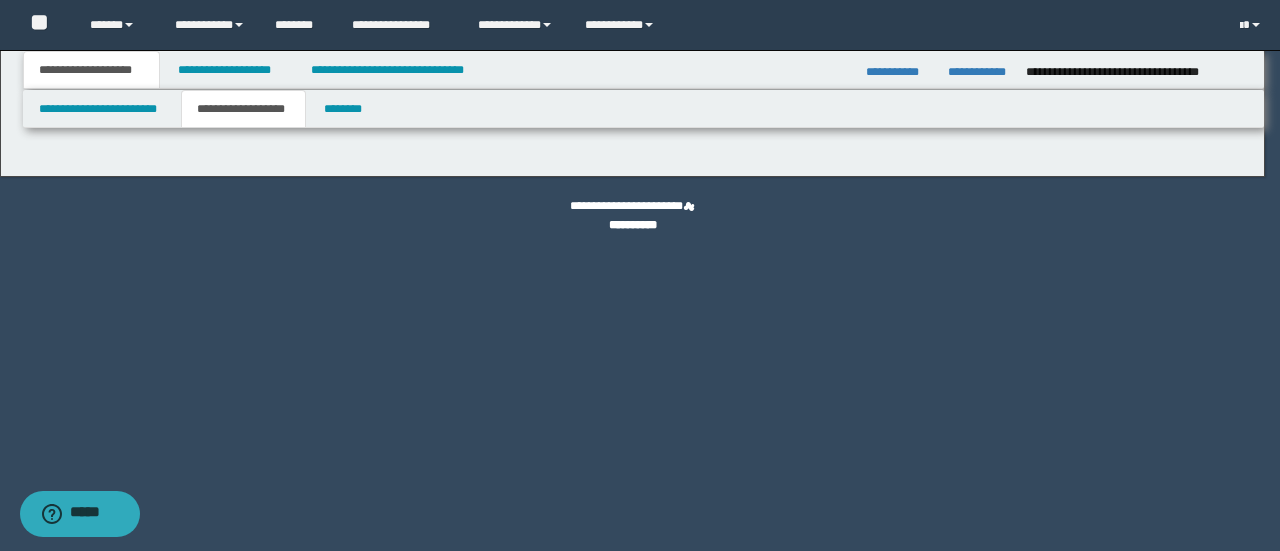 type on "********" 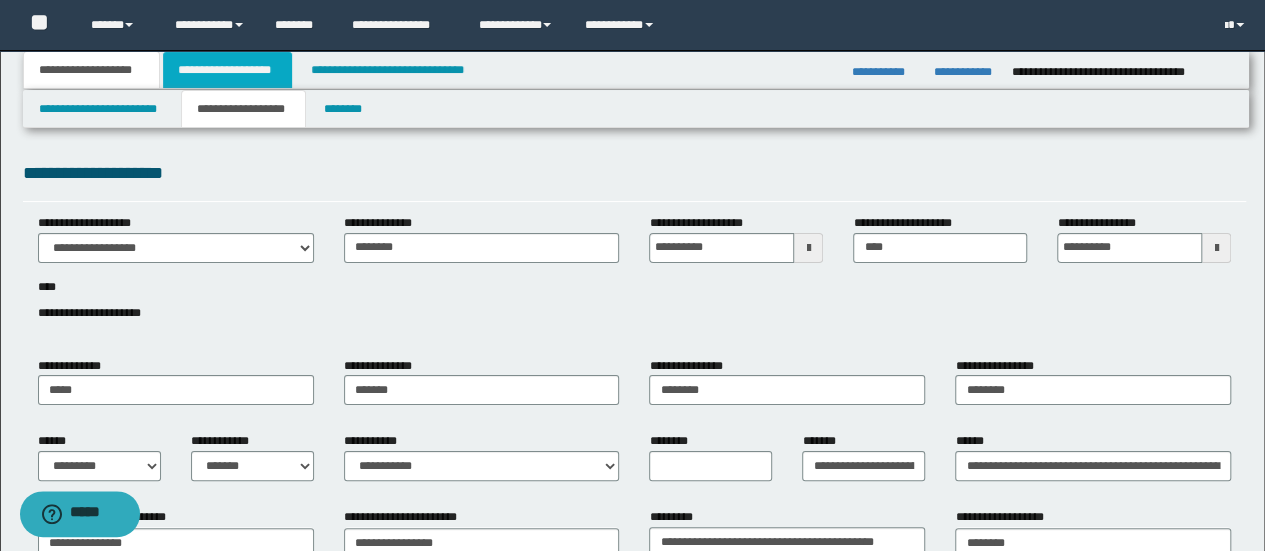 click on "**********" at bounding box center (227, 70) 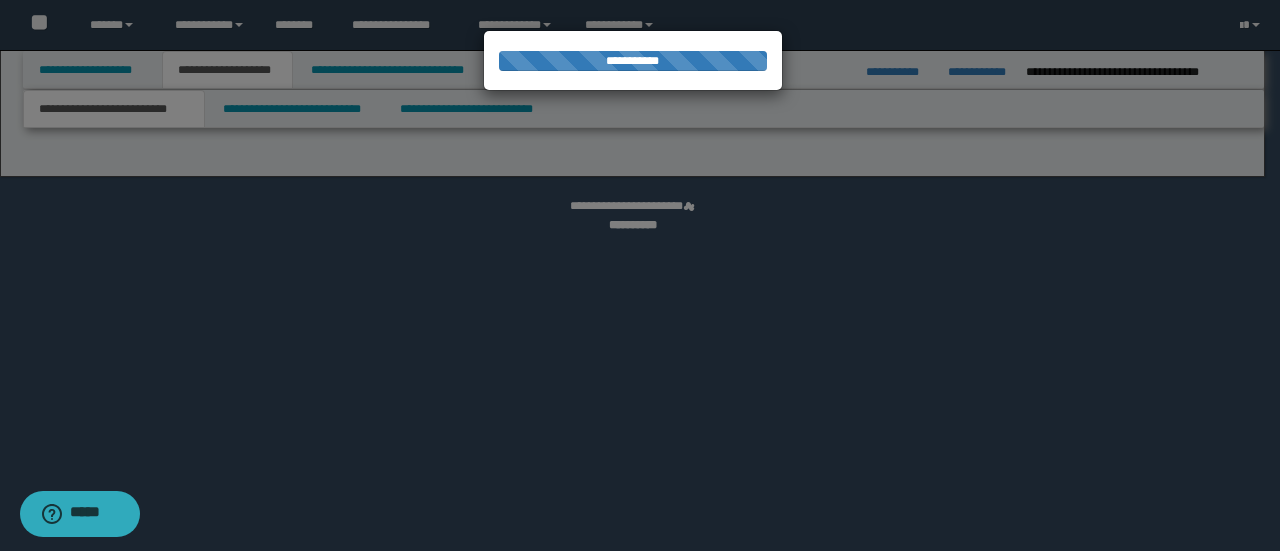 click at bounding box center (640, 275) 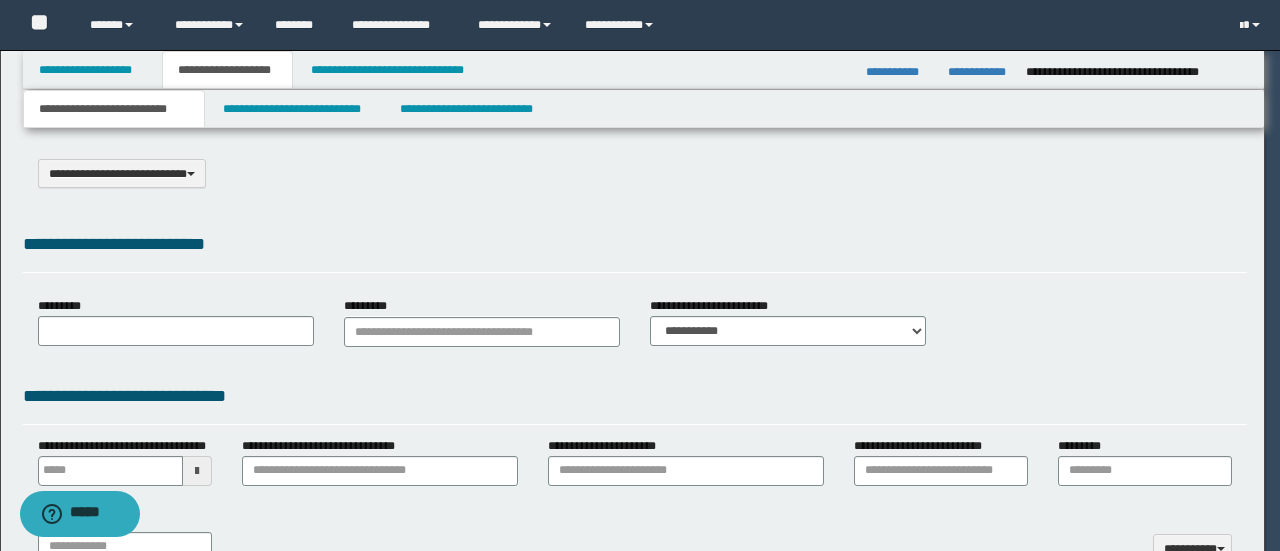 select on "*" 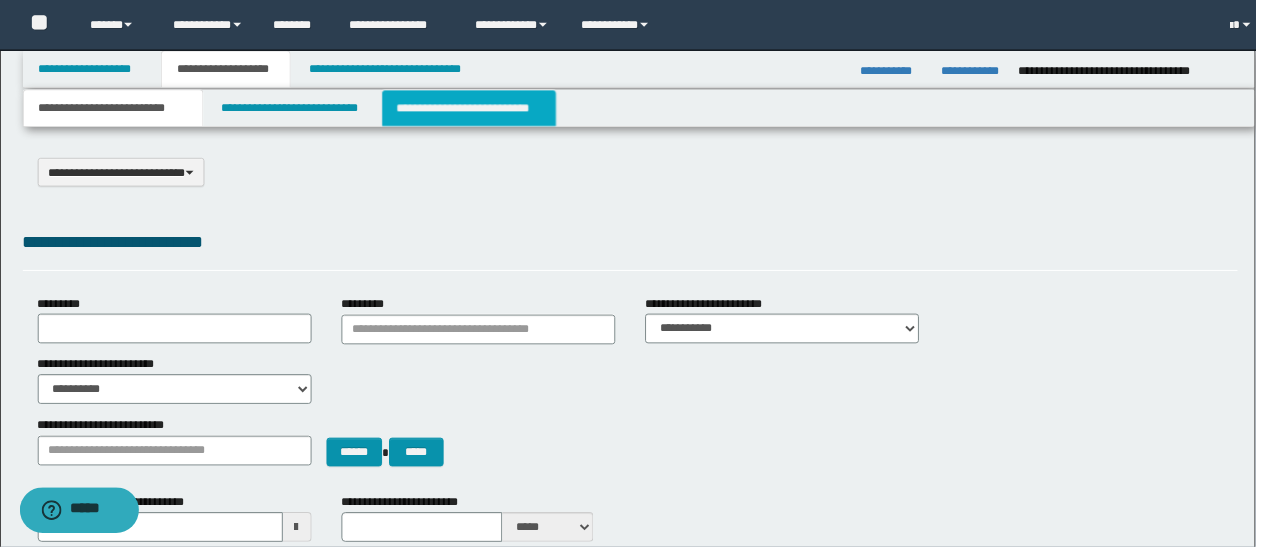 click on "**********" at bounding box center (472, 109) 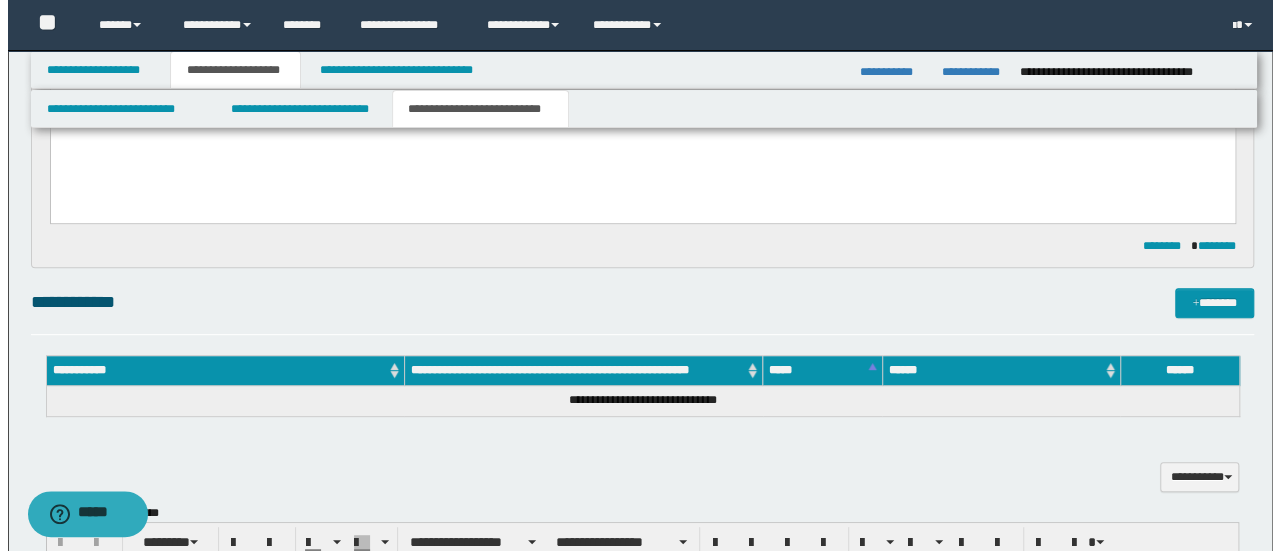 scroll, scrollTop: 266, scrollLeft: 0, axis: vertical 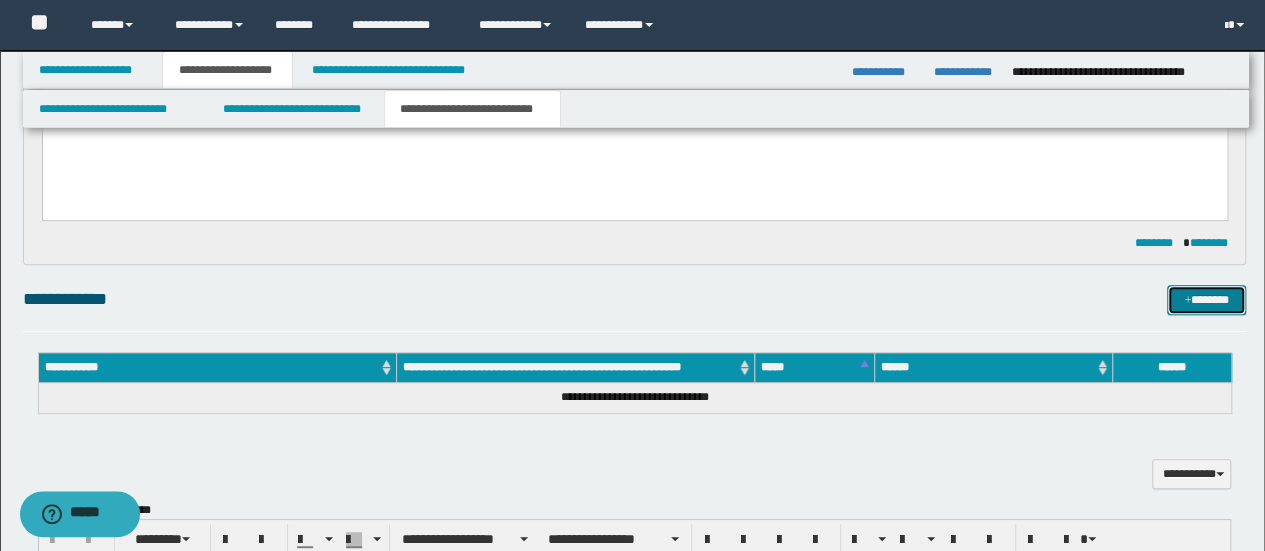 click on "*******" at bounding box center (1206, 299) 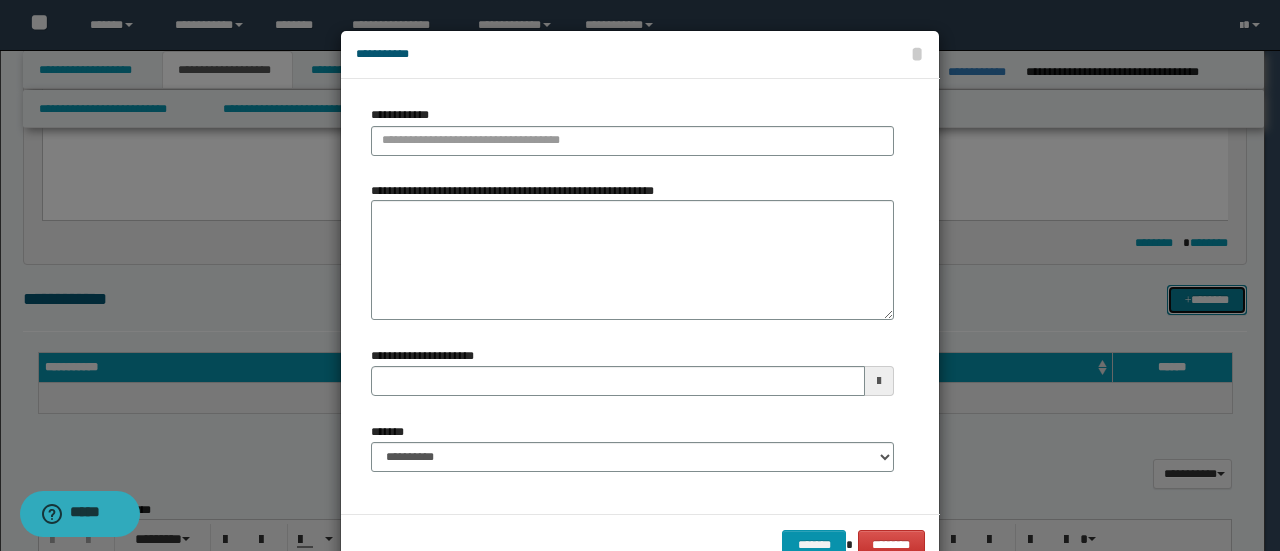 type 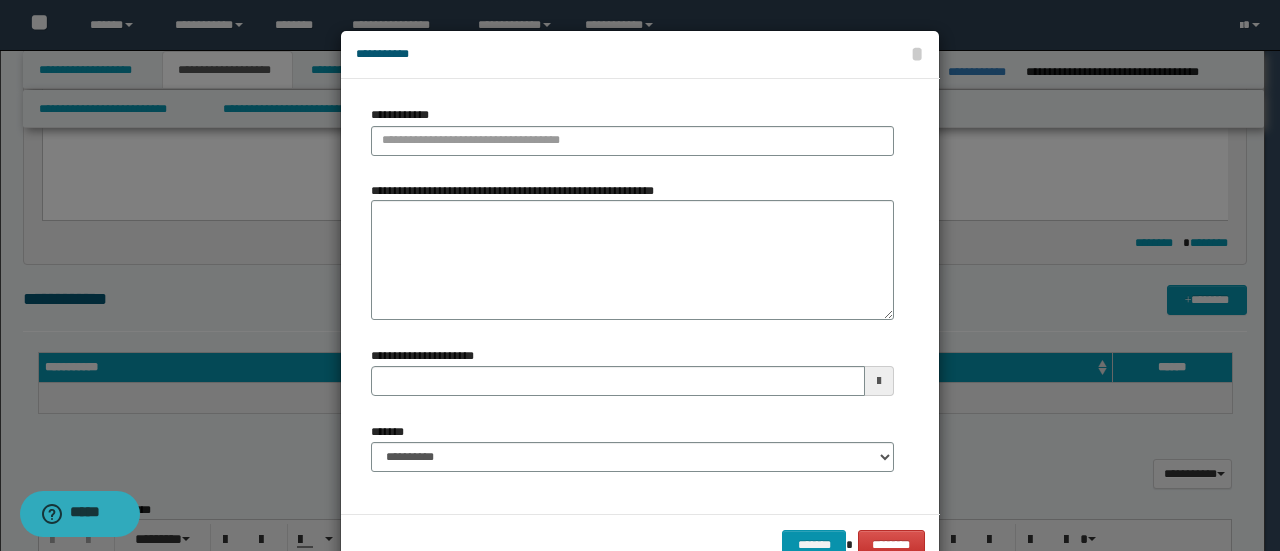 click on "**********" at bounding box center (632, 130) 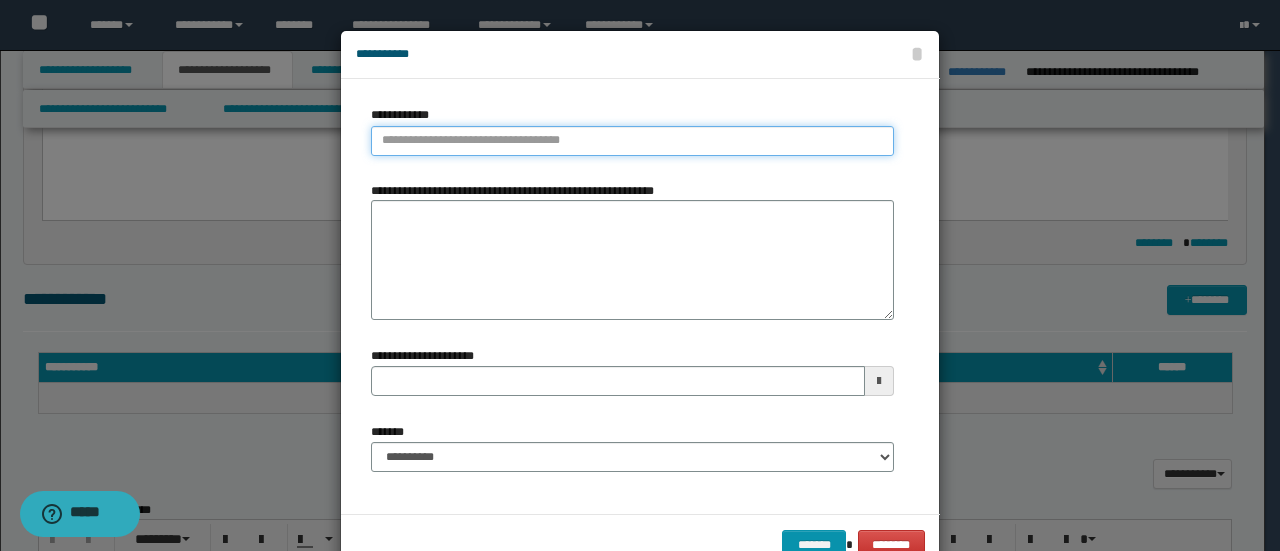 click on "**********" at bounding box center (632, 141) 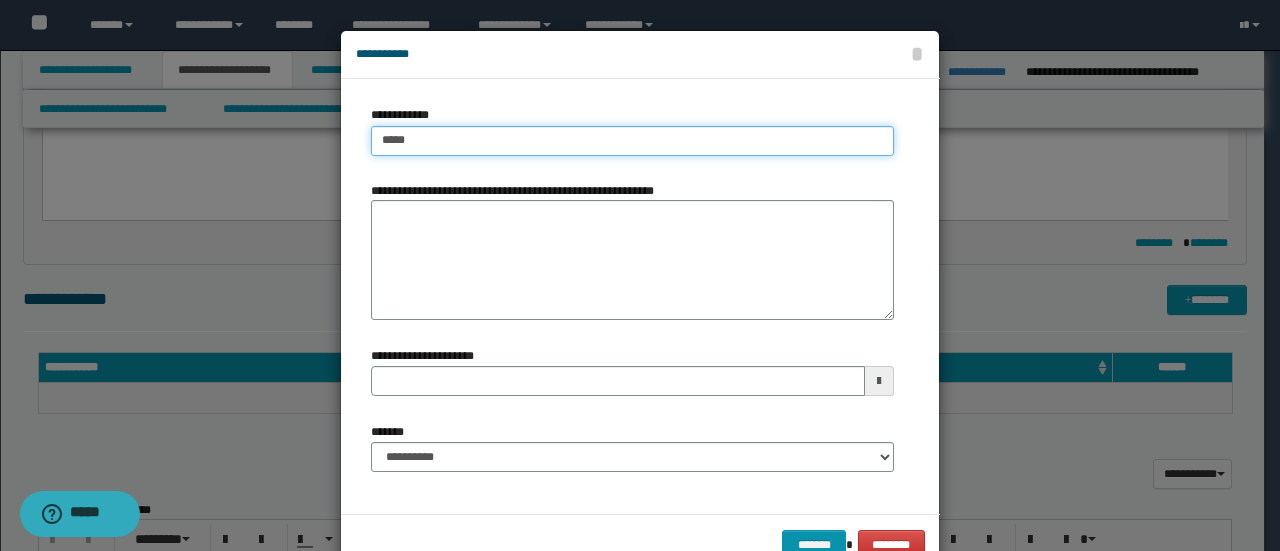 type on "****" 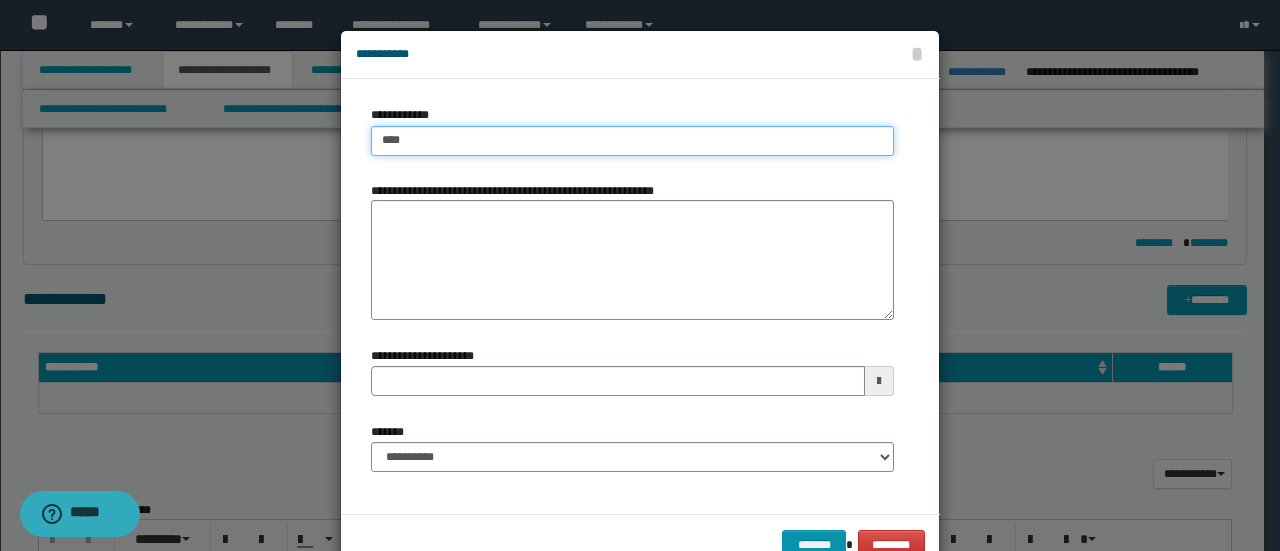 type on "****" 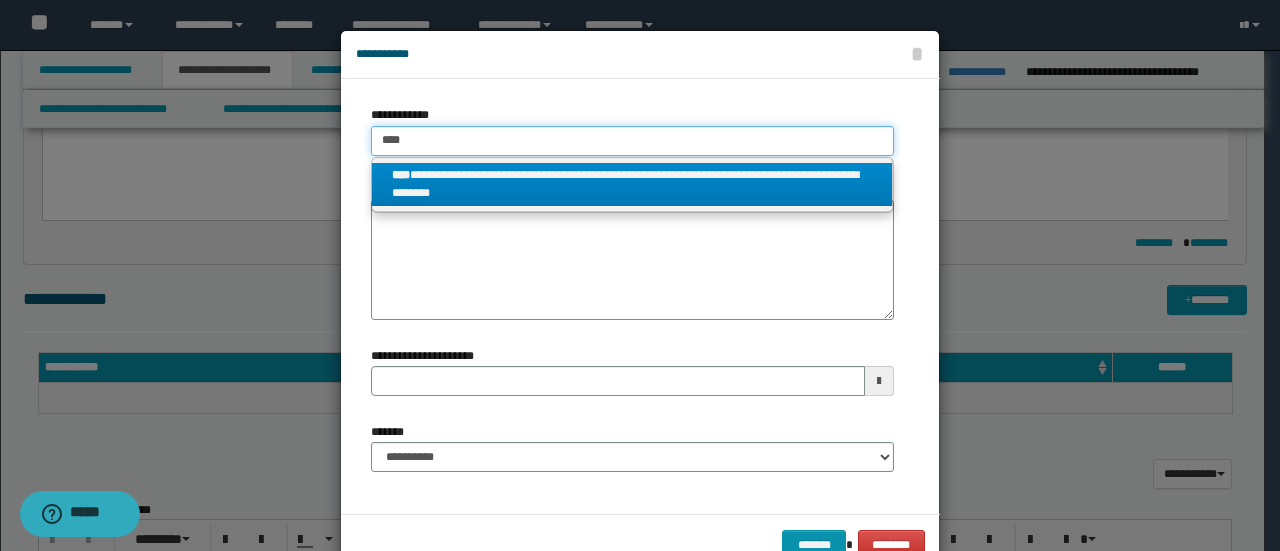 type on "****" 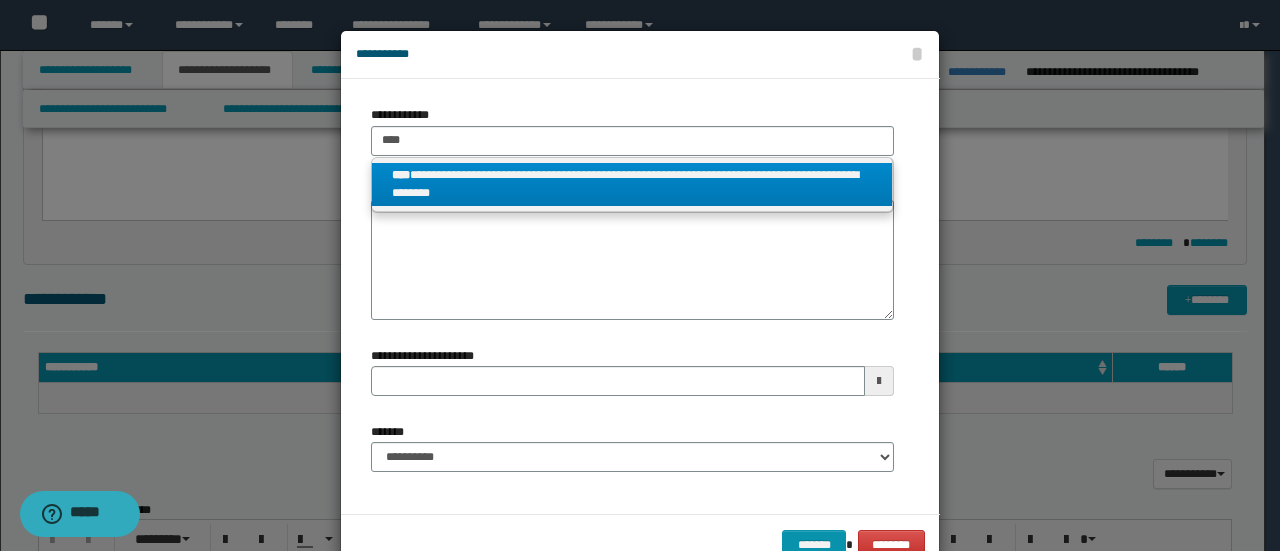 click on "**********" at bounding box center [632, 185] 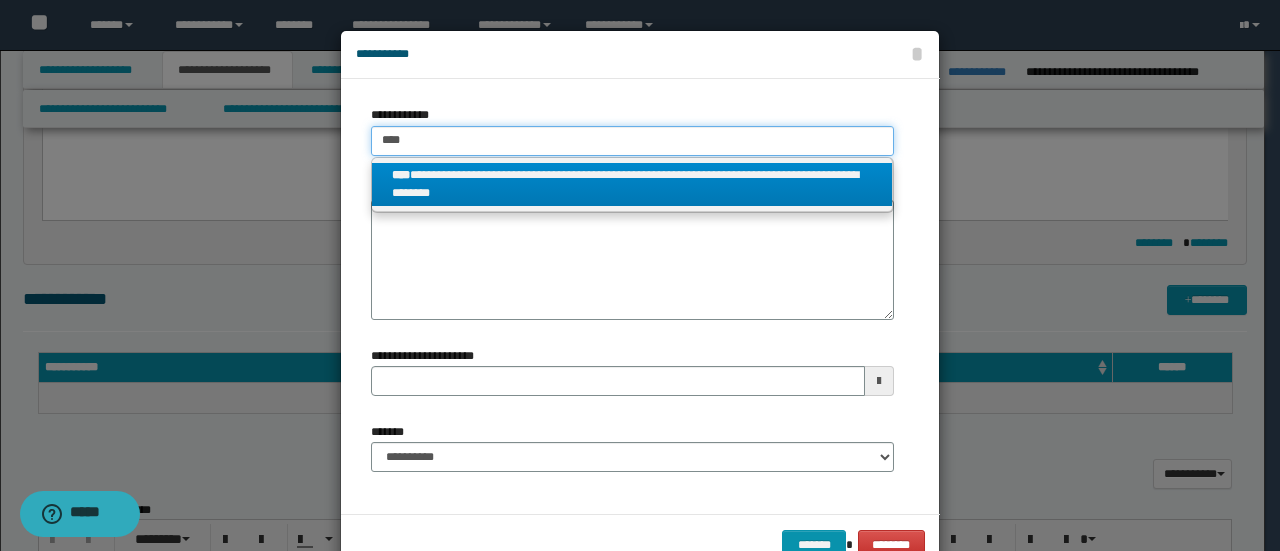 type 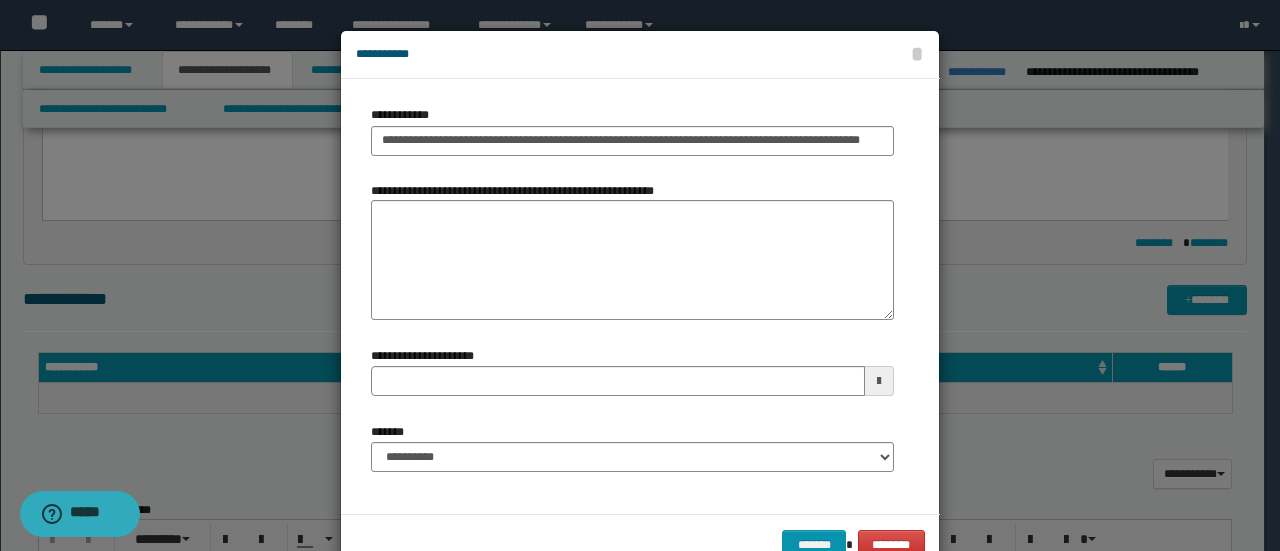 scroll, scrollTop: 0, scrollLeft: 0, axis: both 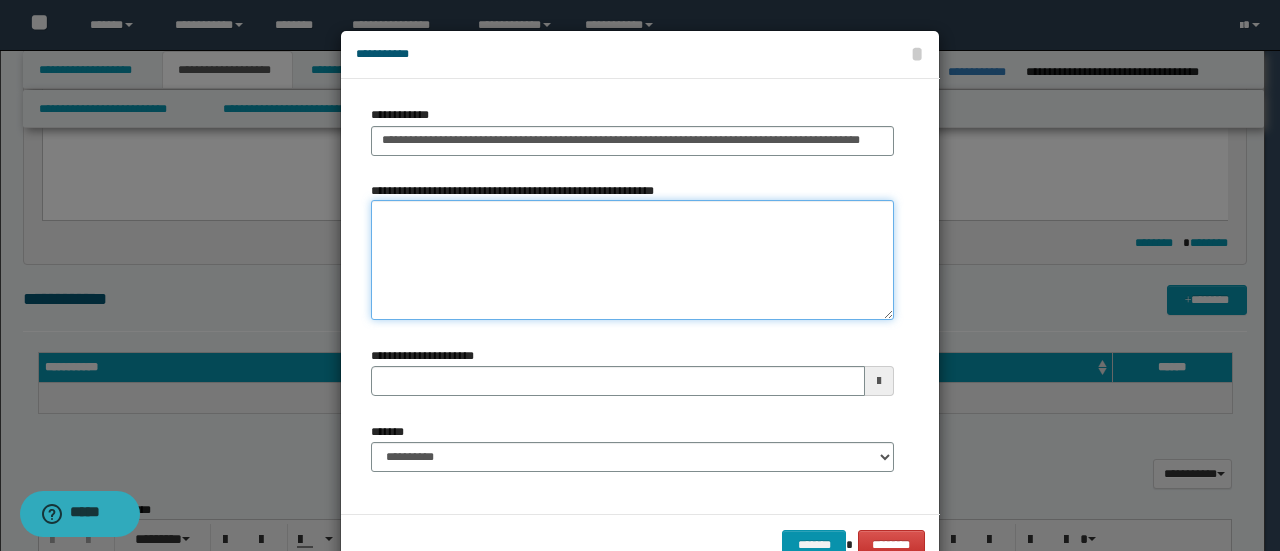 click on "**********" at bounding box center [632, 260] 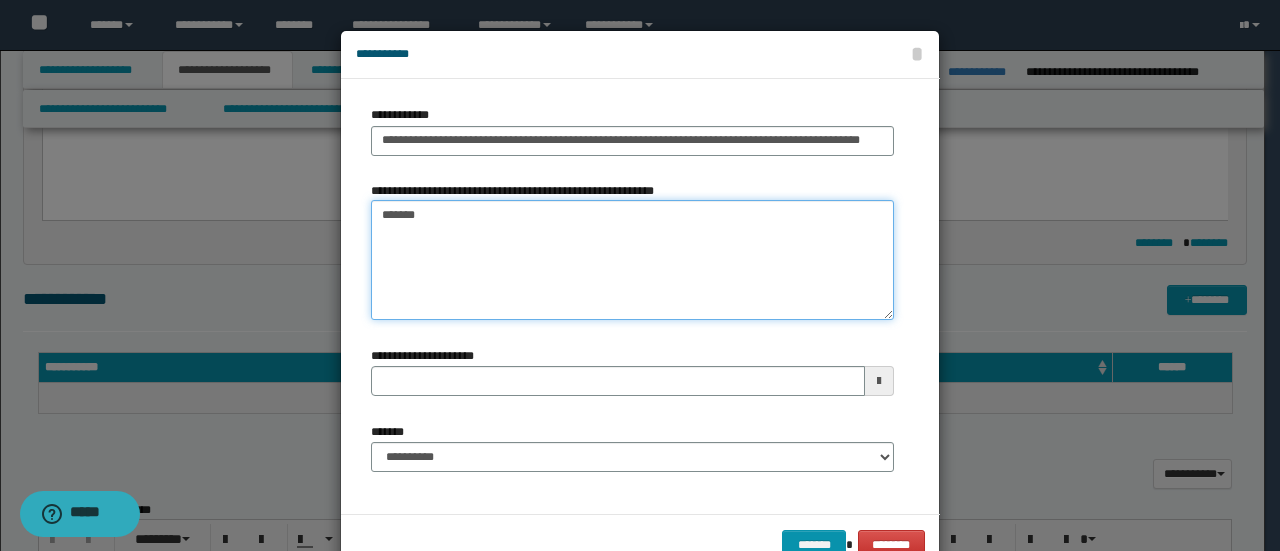 click on "*******" at bounding box center [632, 260] 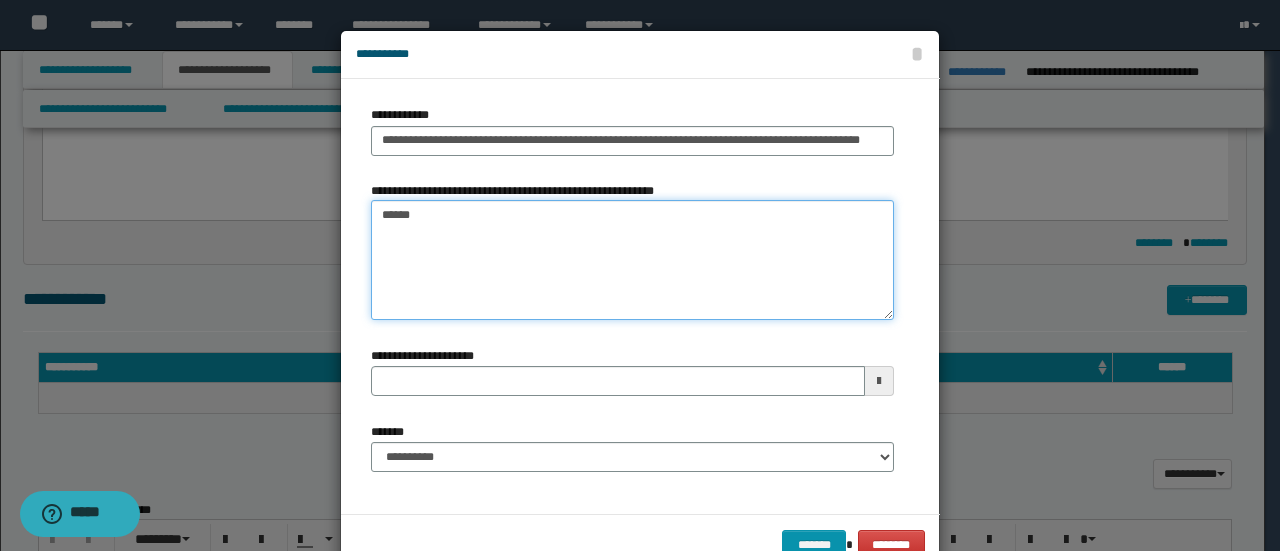 type on "*******" 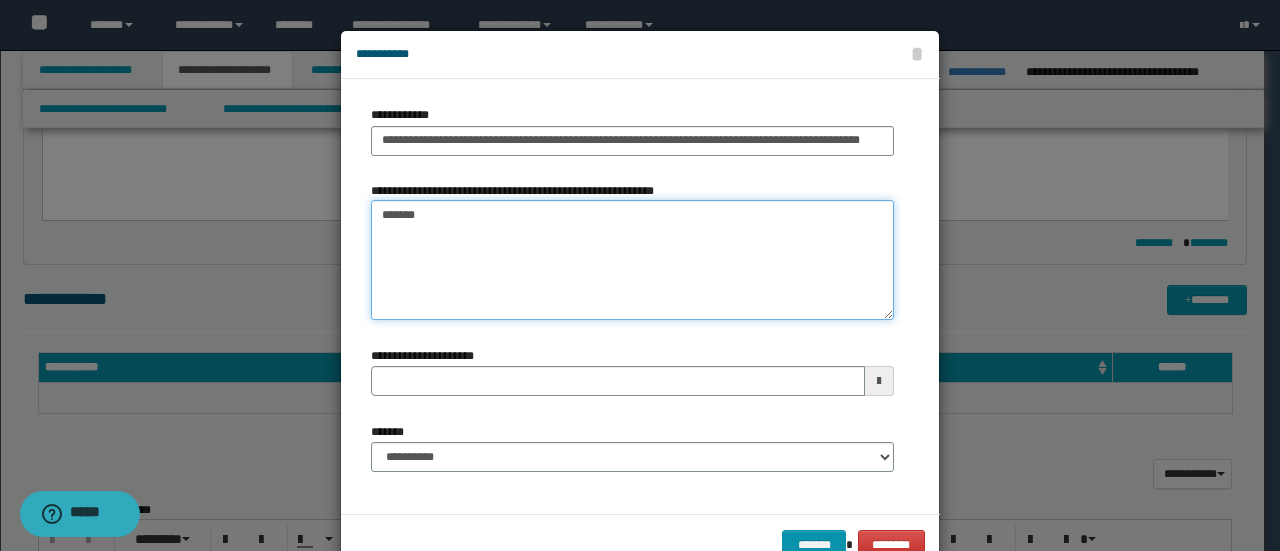 type 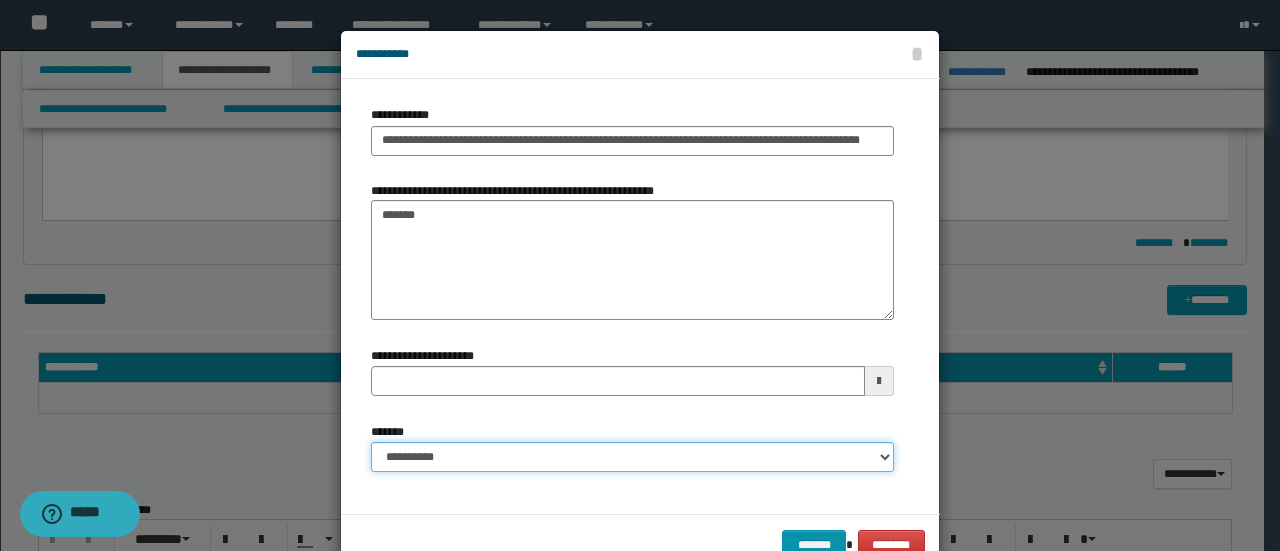 click on "**********" at bounding box center [632, 457] 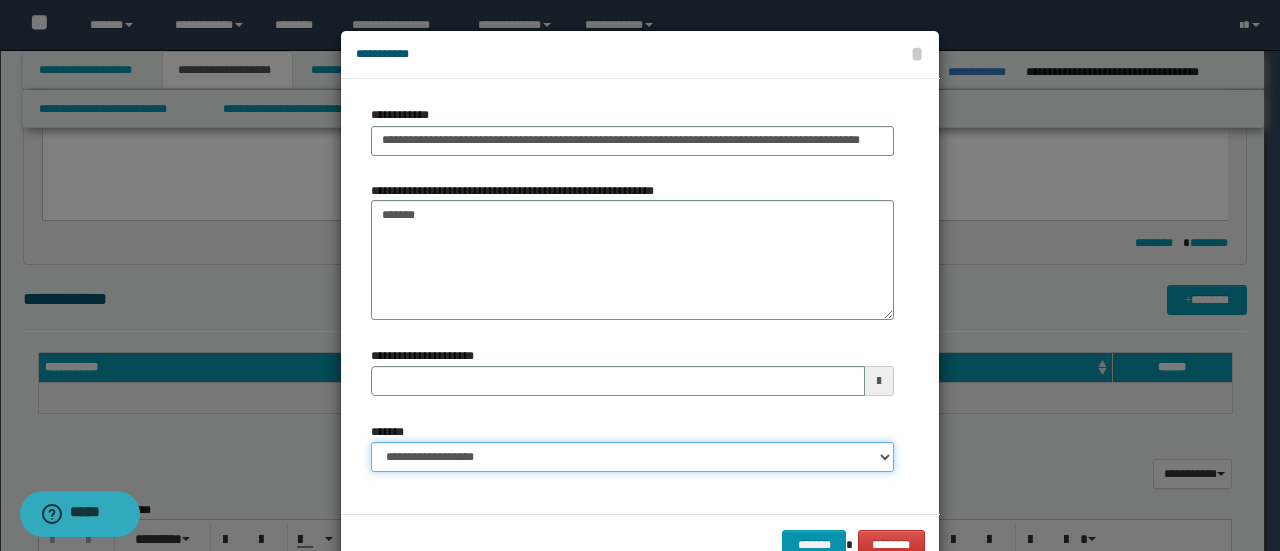 type 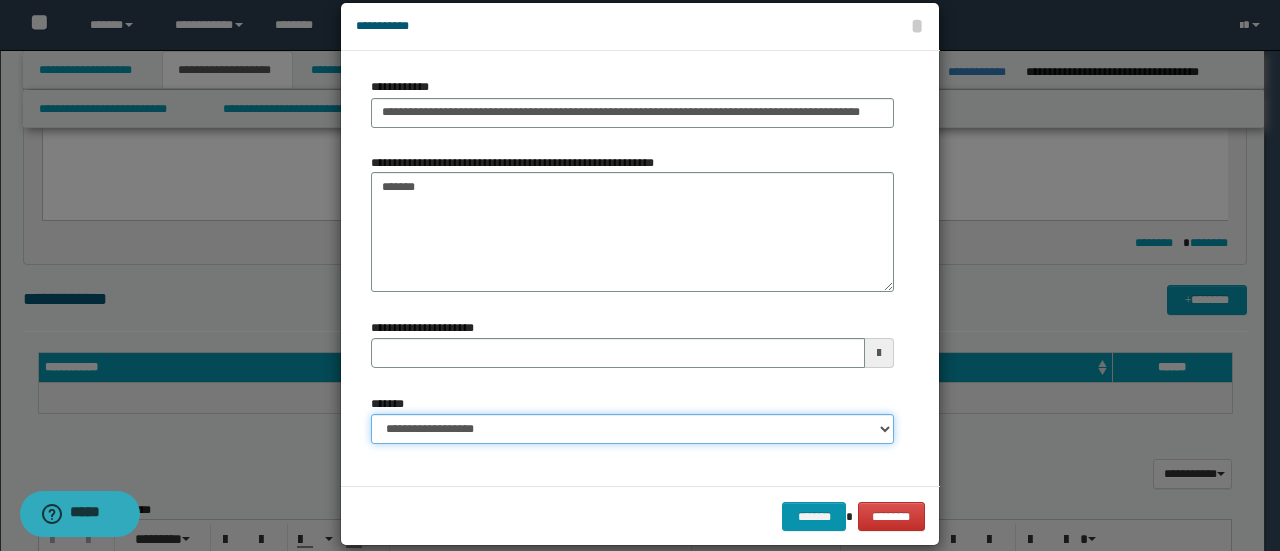 scroll, scrollTop: 52, scrollLeft: 0, axis: vertical 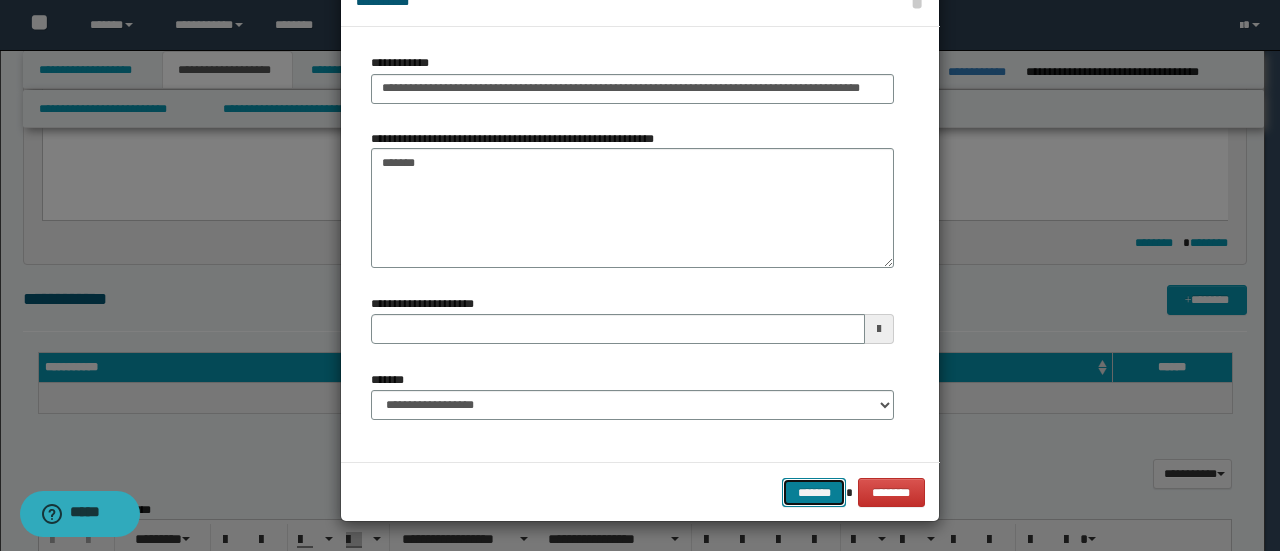 click on "*******" at bounding box center [814, 492] 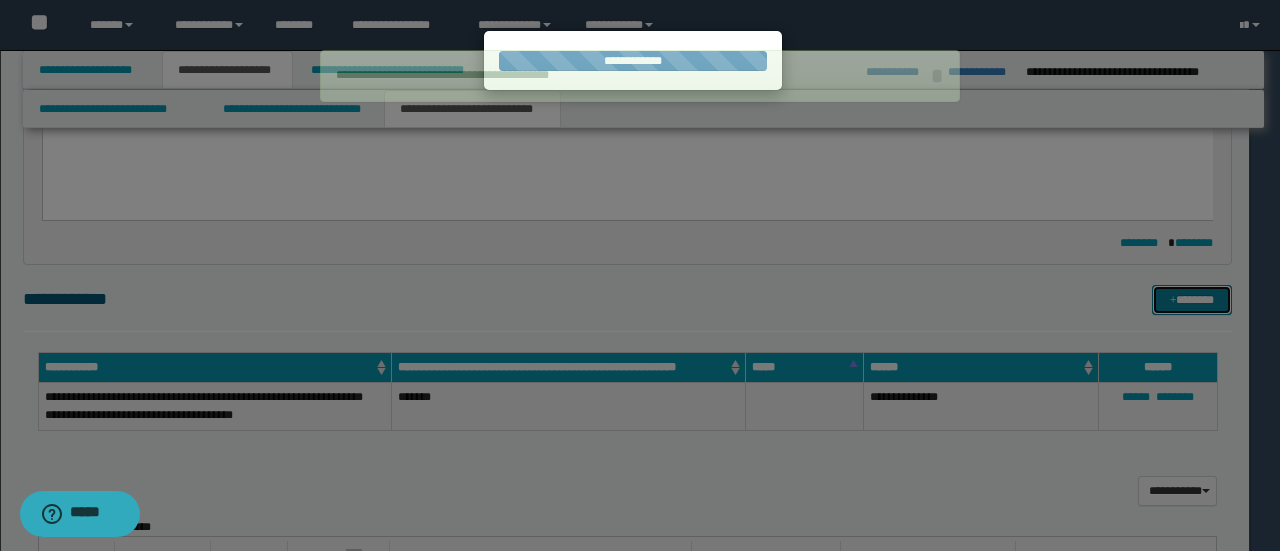 type 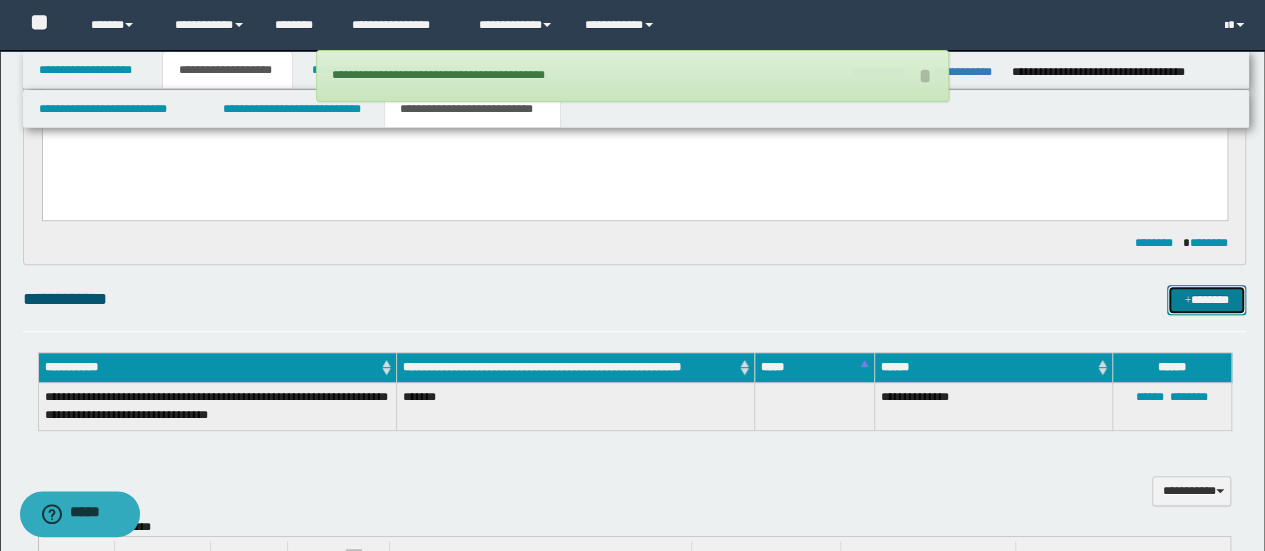 click on "*******" at bounding box center (1206, 299) 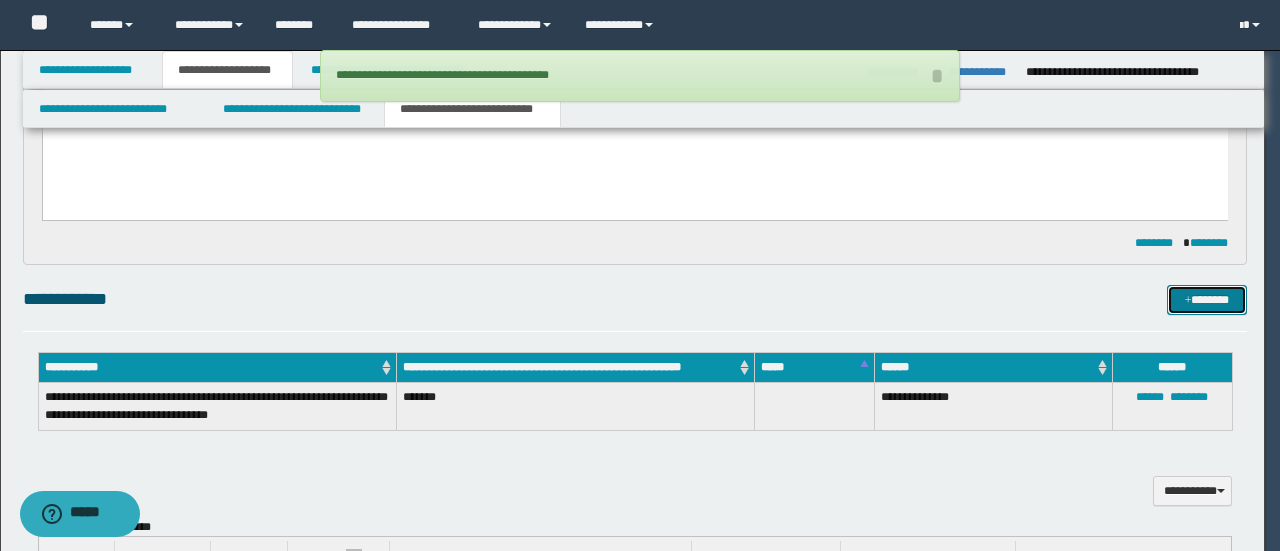 type 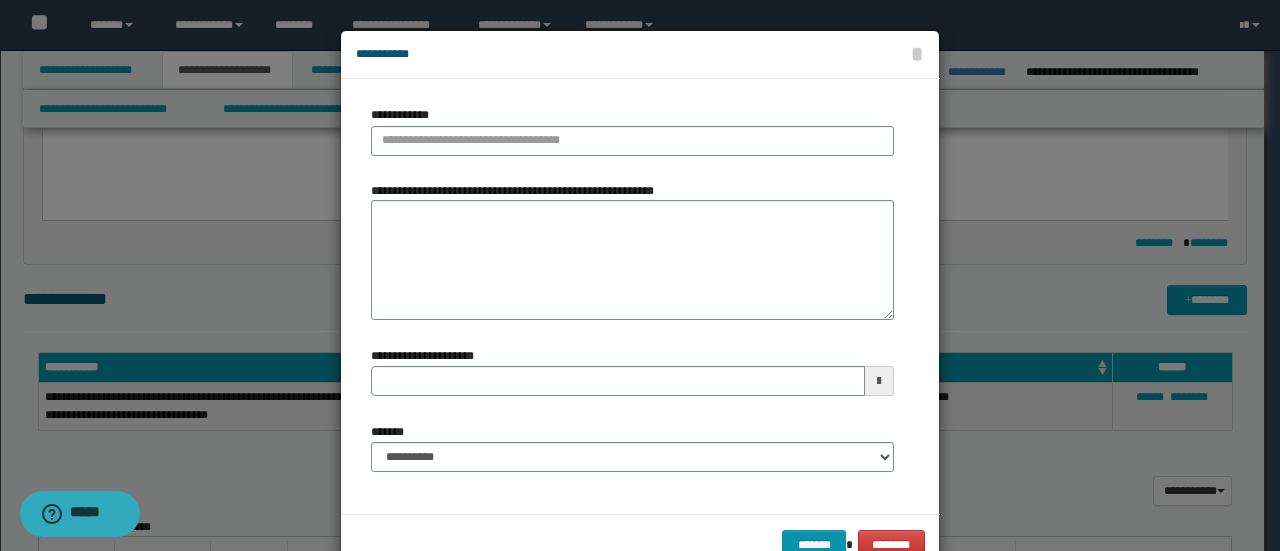 click on "**********" at bounding box center (632, 138) 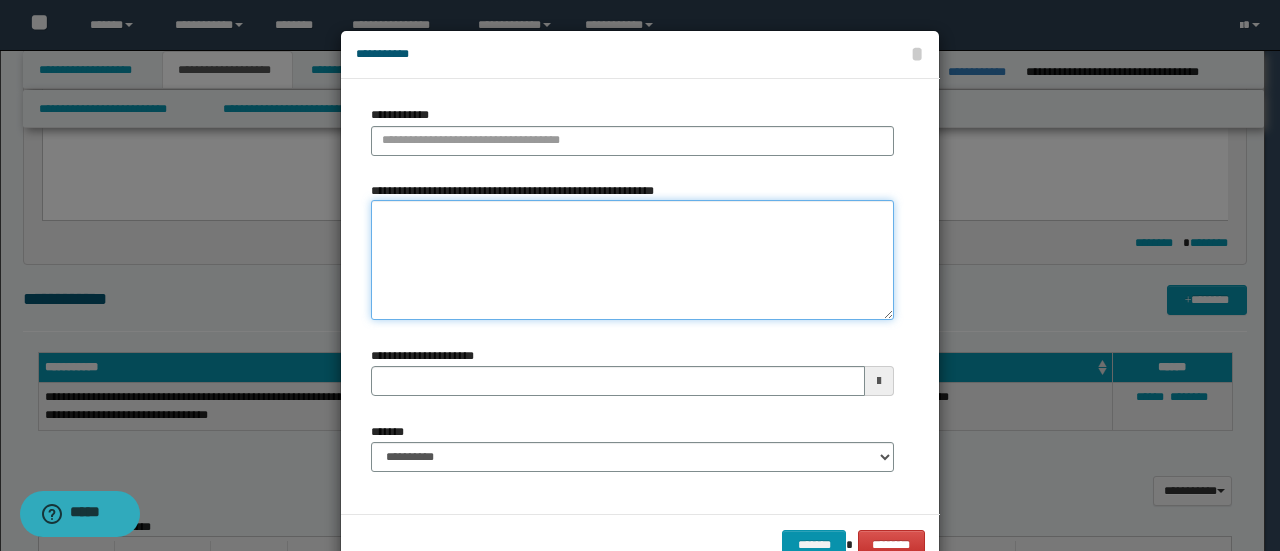 click on "**********" at bounding box center (632, 260) 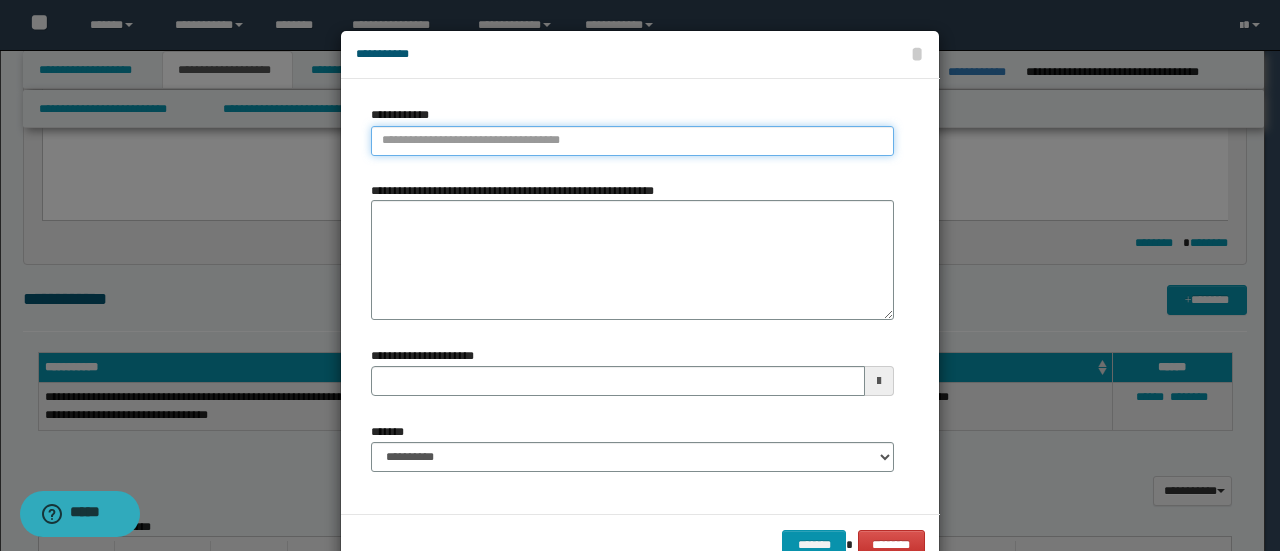 type on "**********" 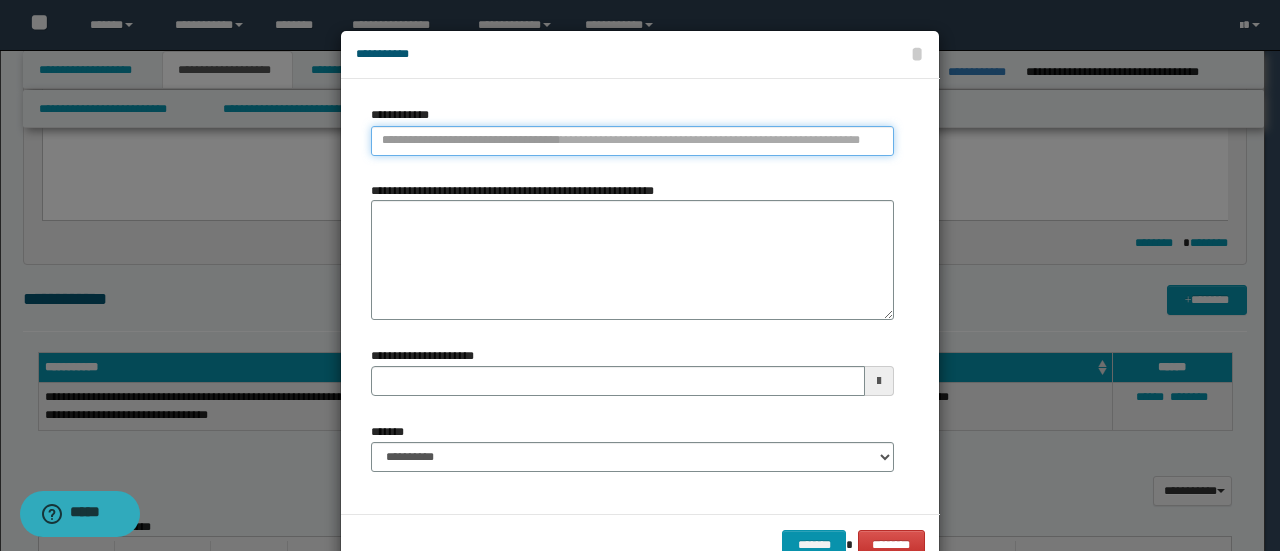 click on "**********" at bounding box center (632, 141) 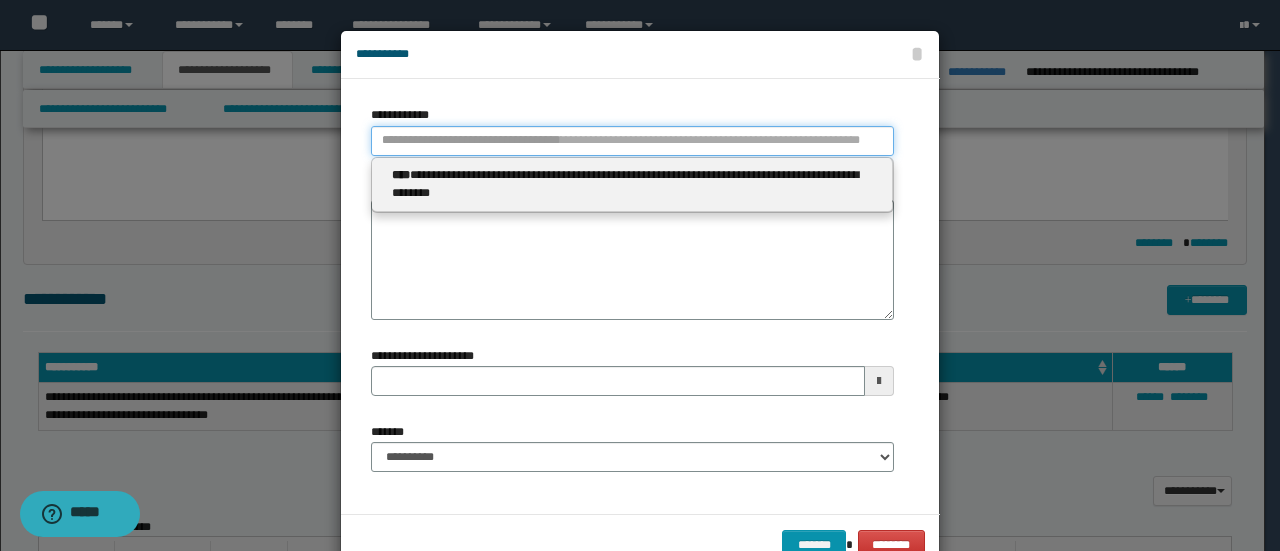 paste on "****" 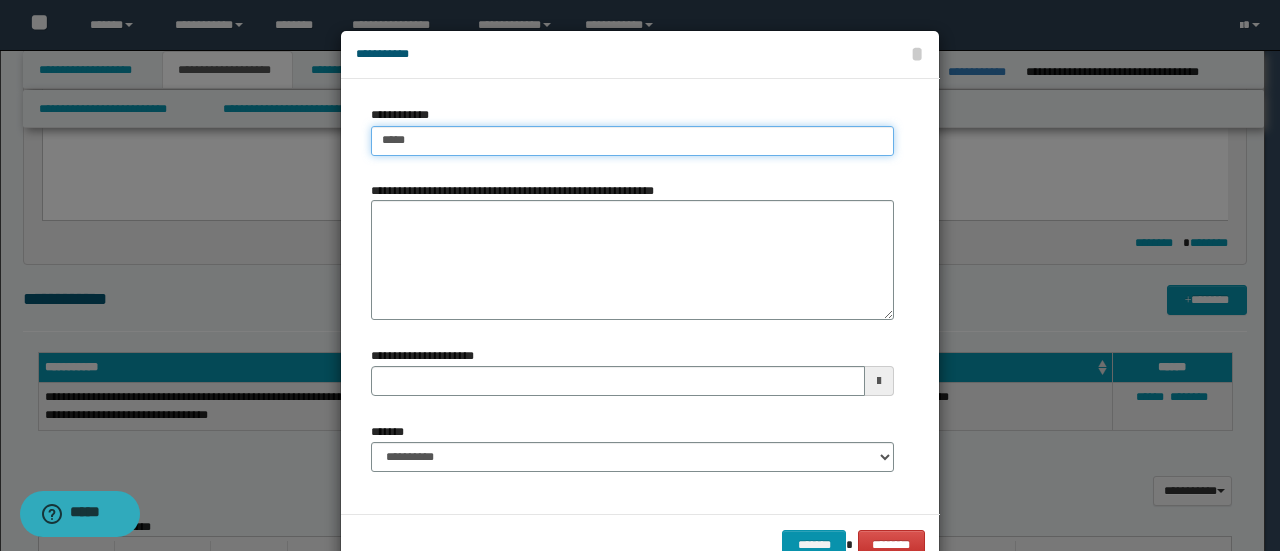 type on "****" 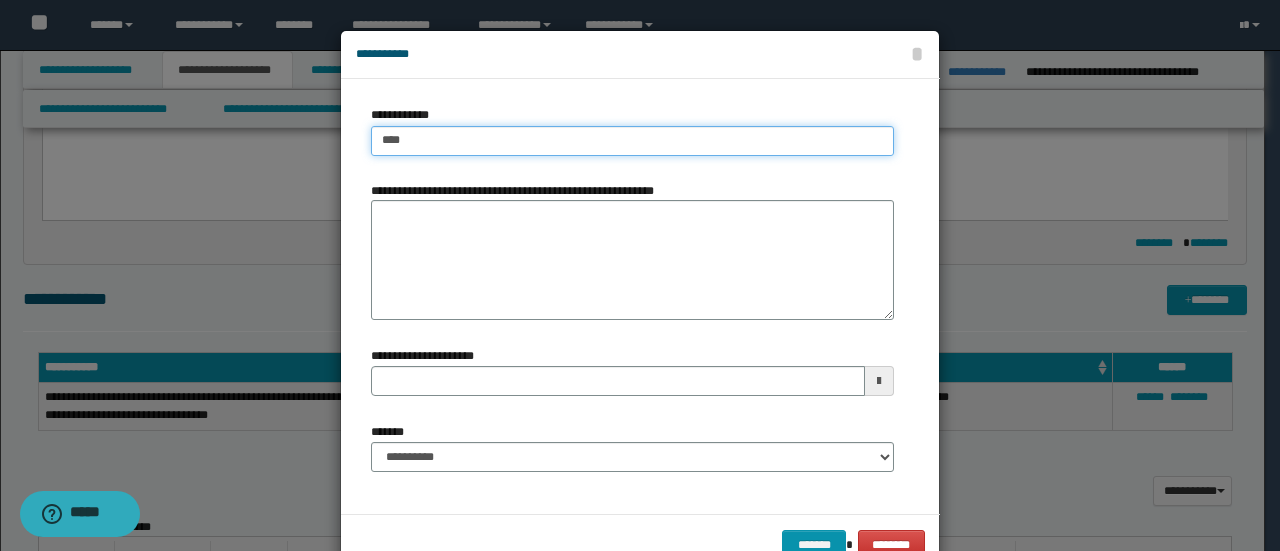 type on "****" 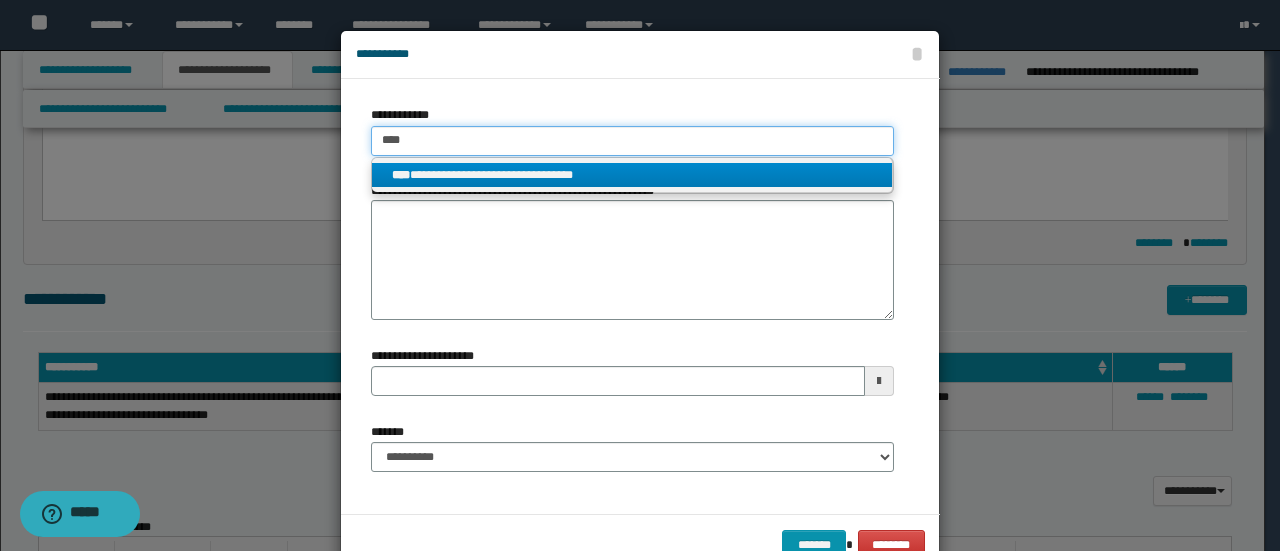 type on "****" 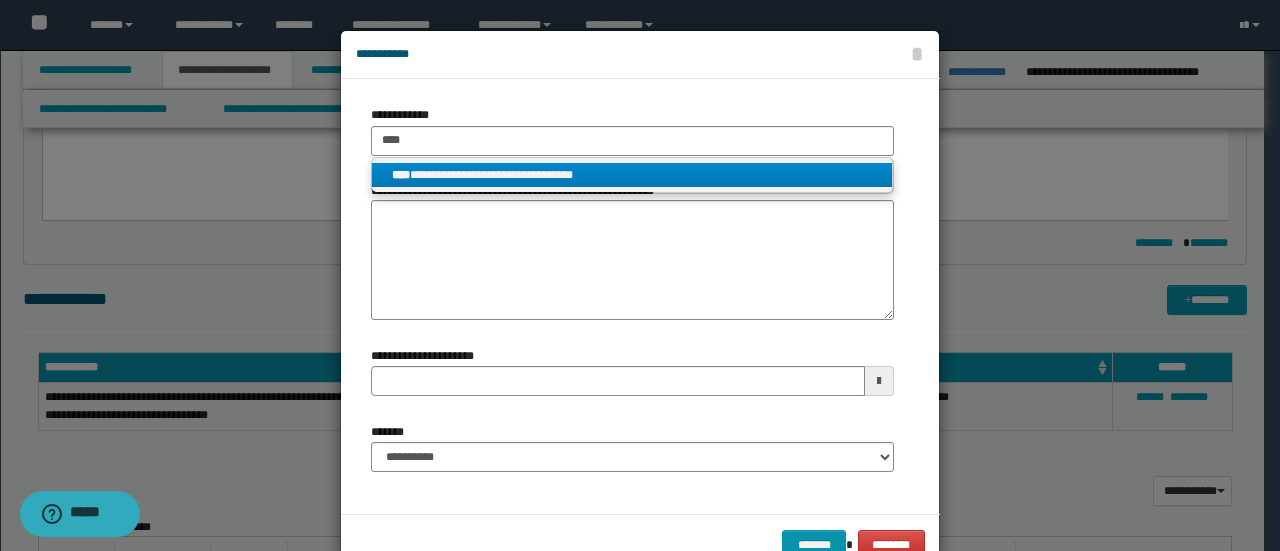click on "**********" at bounding box center [632, 175] 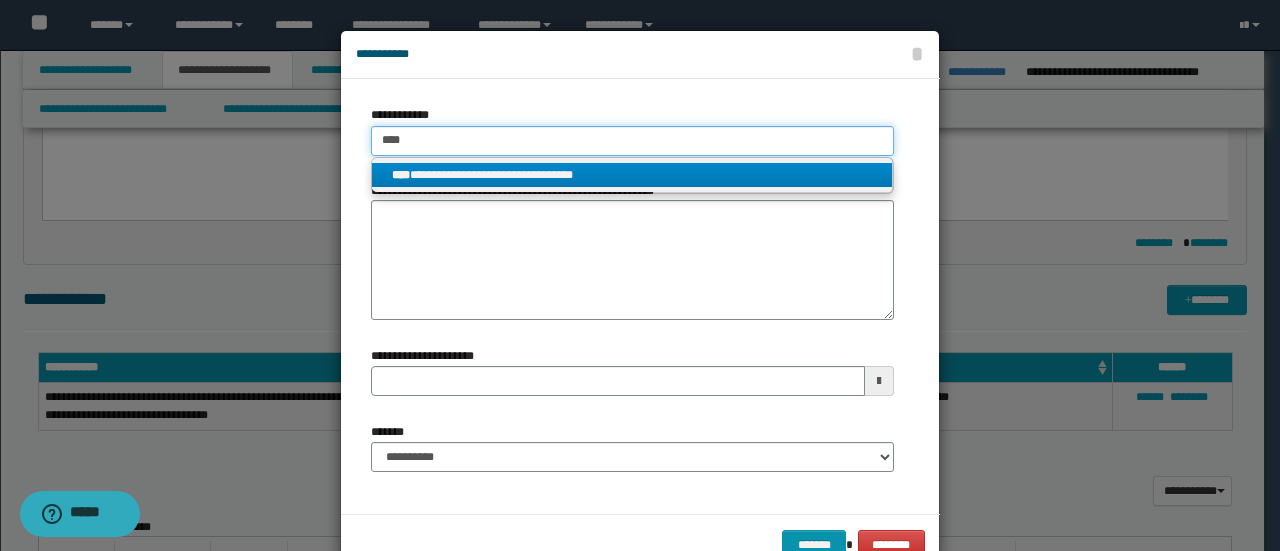 type 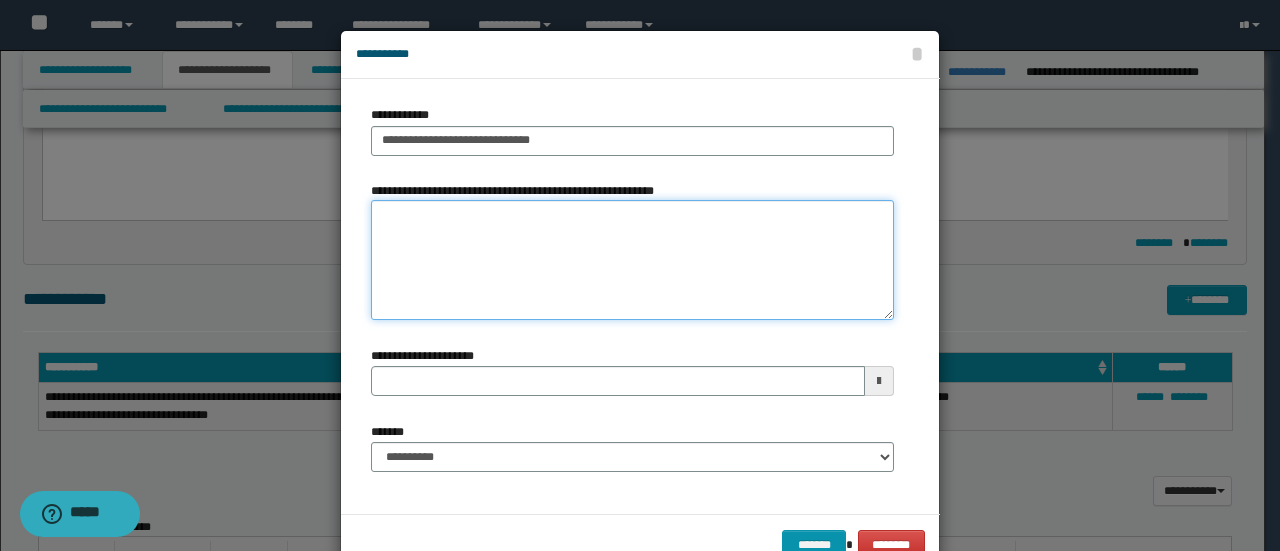click on "**********" at bounding box center [632, 260] 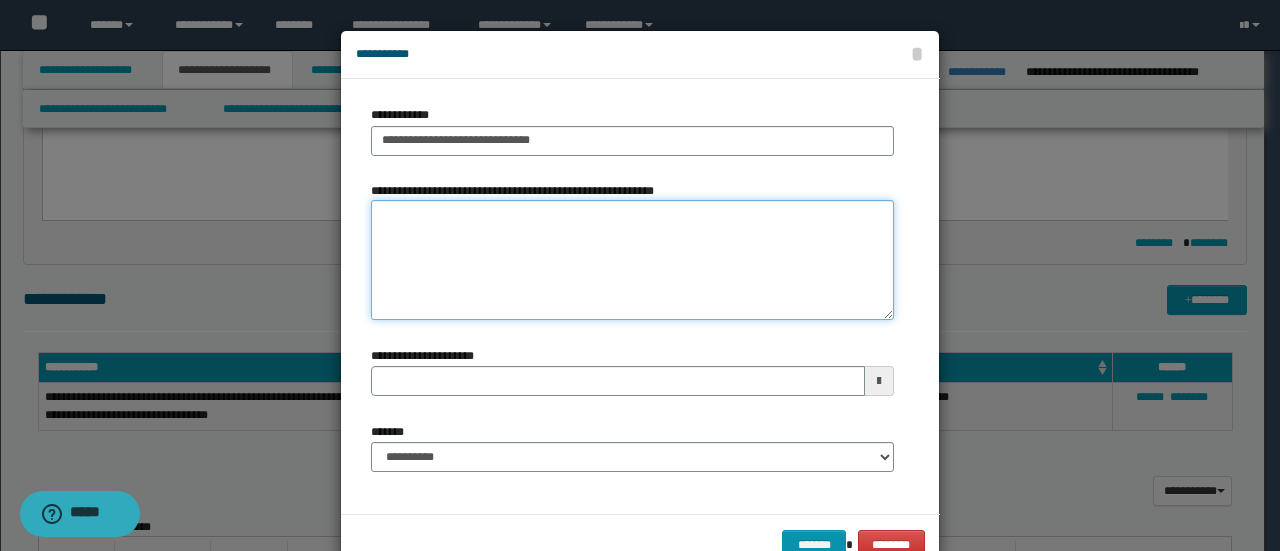 click on "**********" at bounding box center (632, 260) 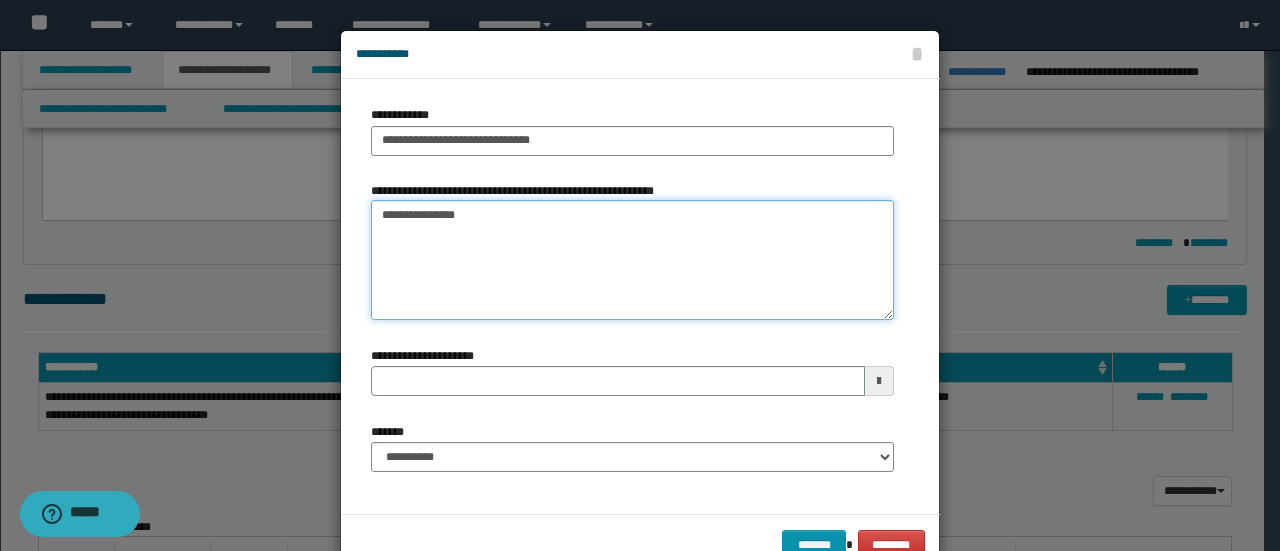 drag, startPoint x: 376, startPoint y: 215, endPoint x: 392, endPoint y: 209, distance: 17.088007 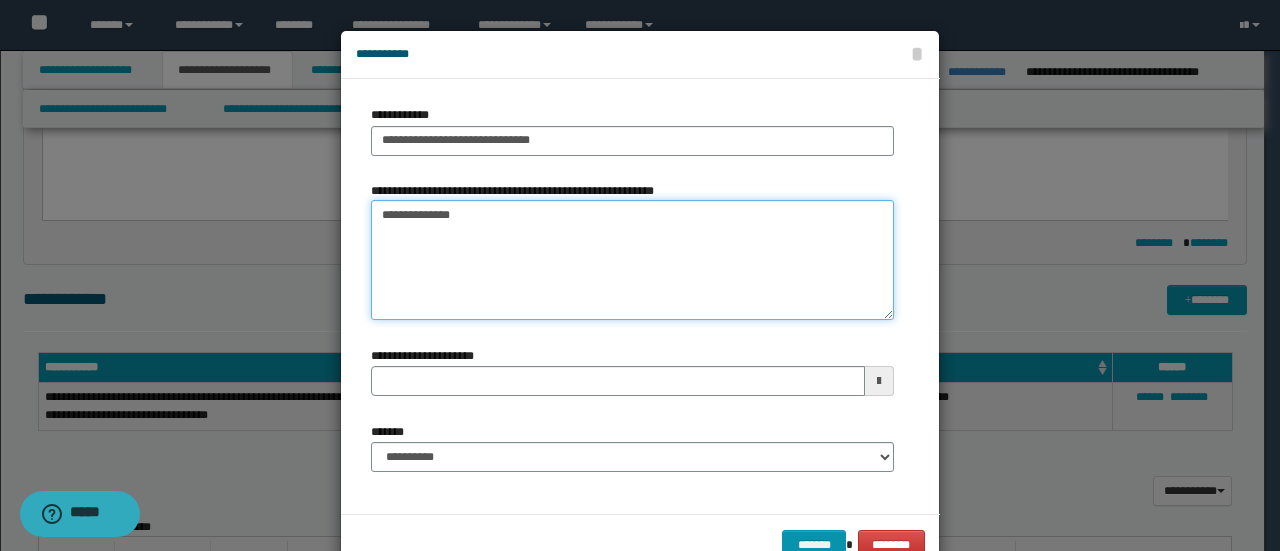 type on "**********" 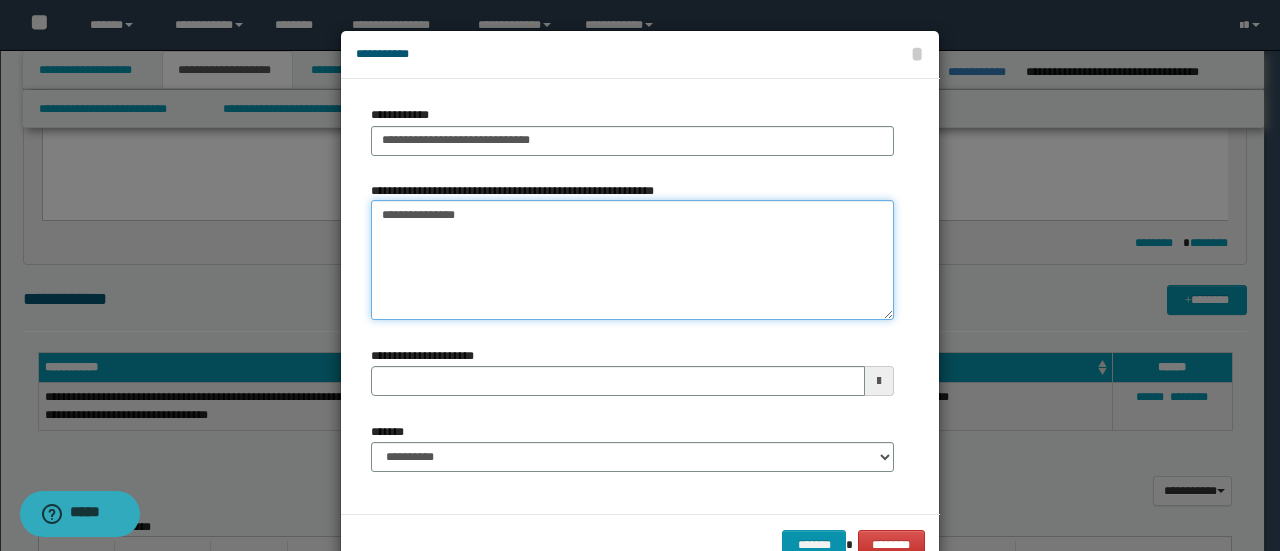 type 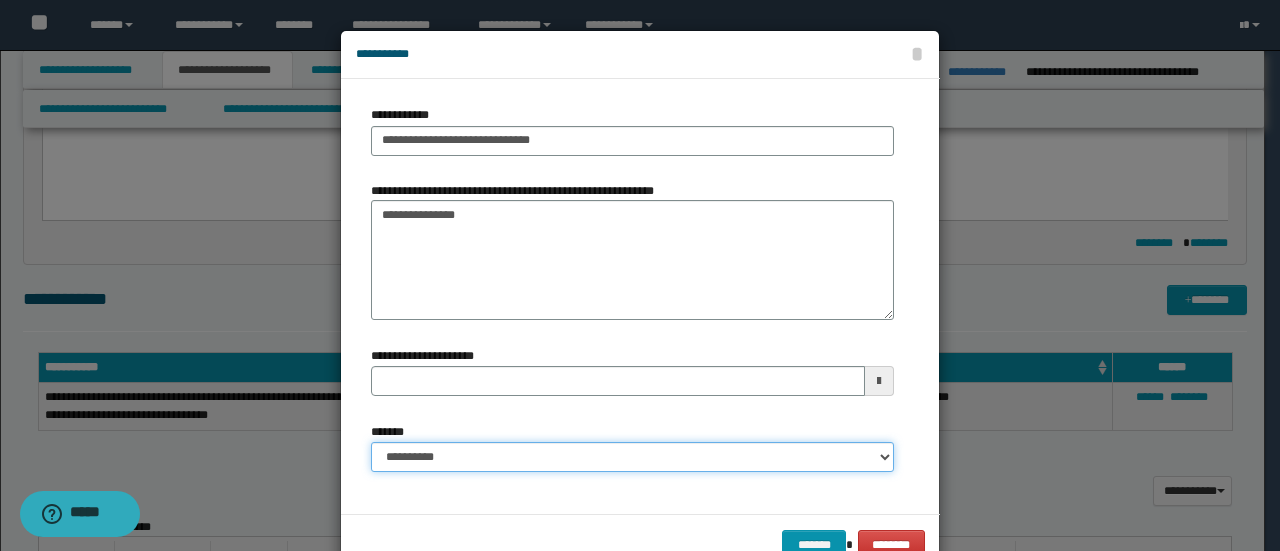 click on "**********" at bounding box center (632, 457) 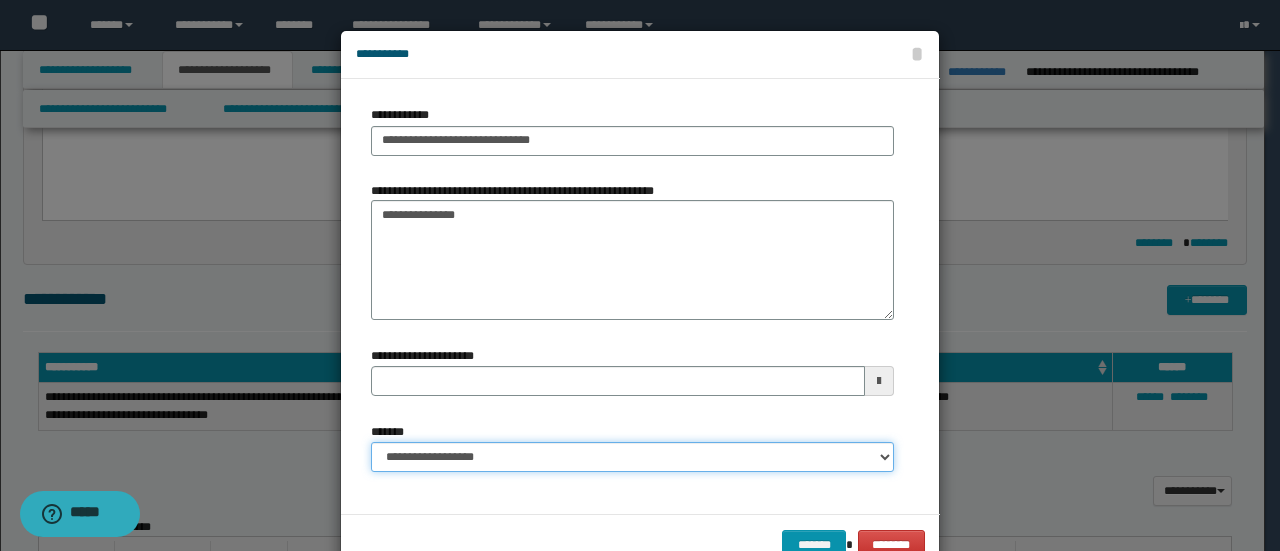 type 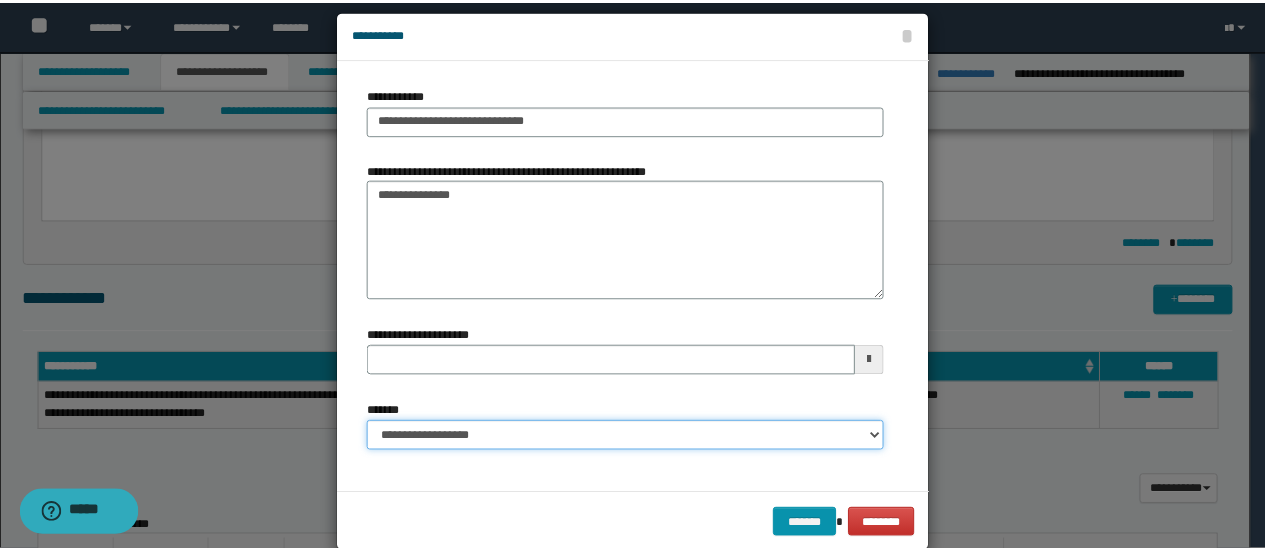 scroll, scrollTop: 52, scrollLeft: 0, axis: vertical 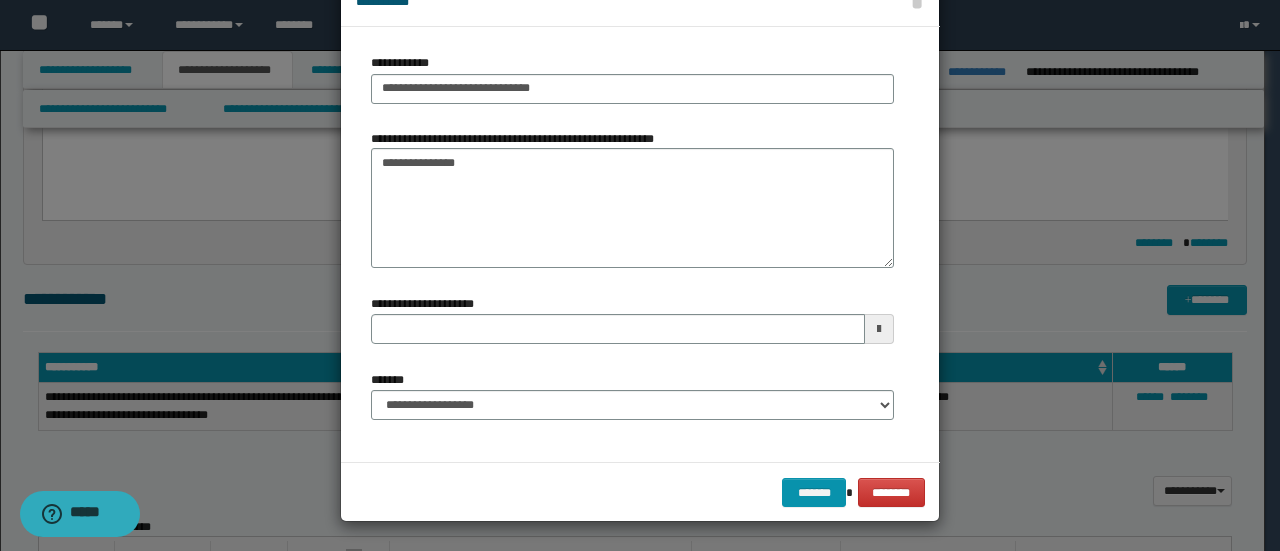 click on "*******
********" at bounding box center (640, 492) 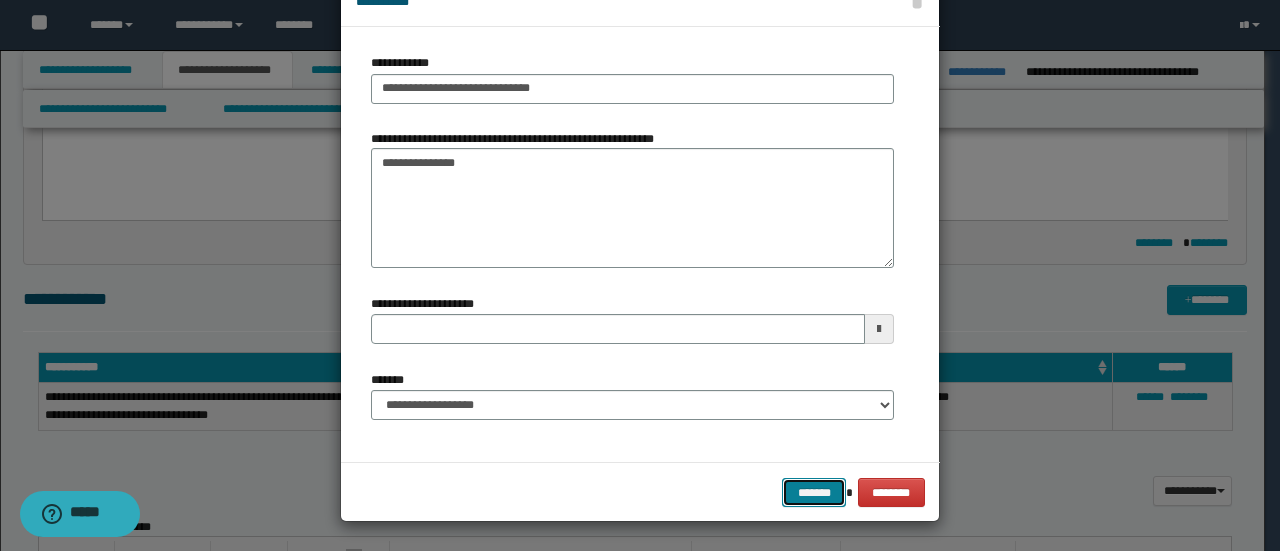 click on "*******" at bounding box center (814, 492) 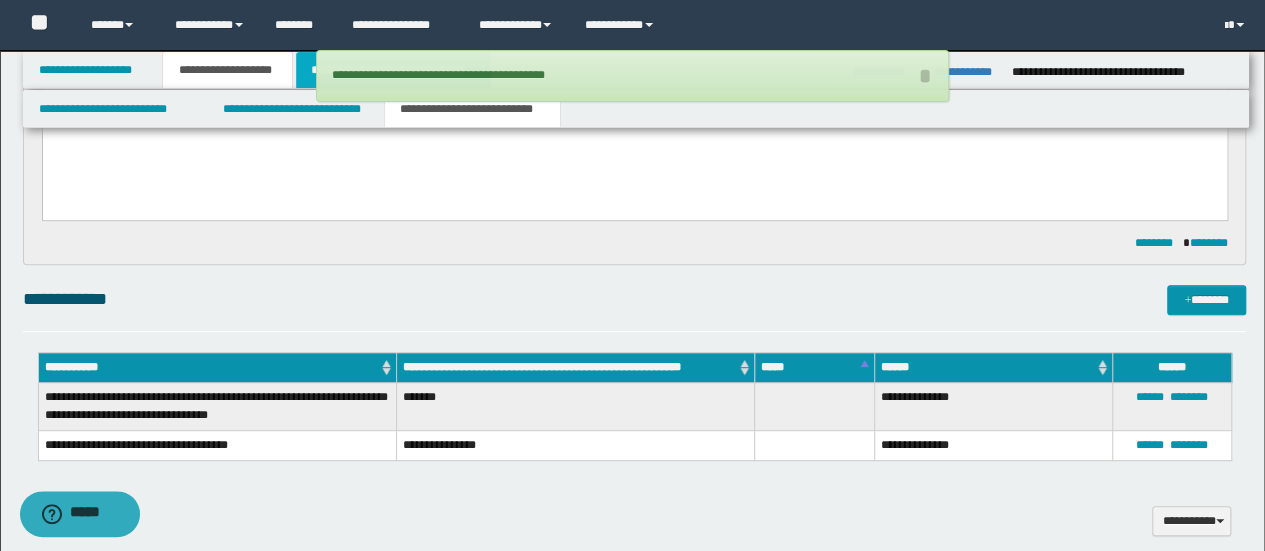 click on "**********" at bounding box center (393, 70) 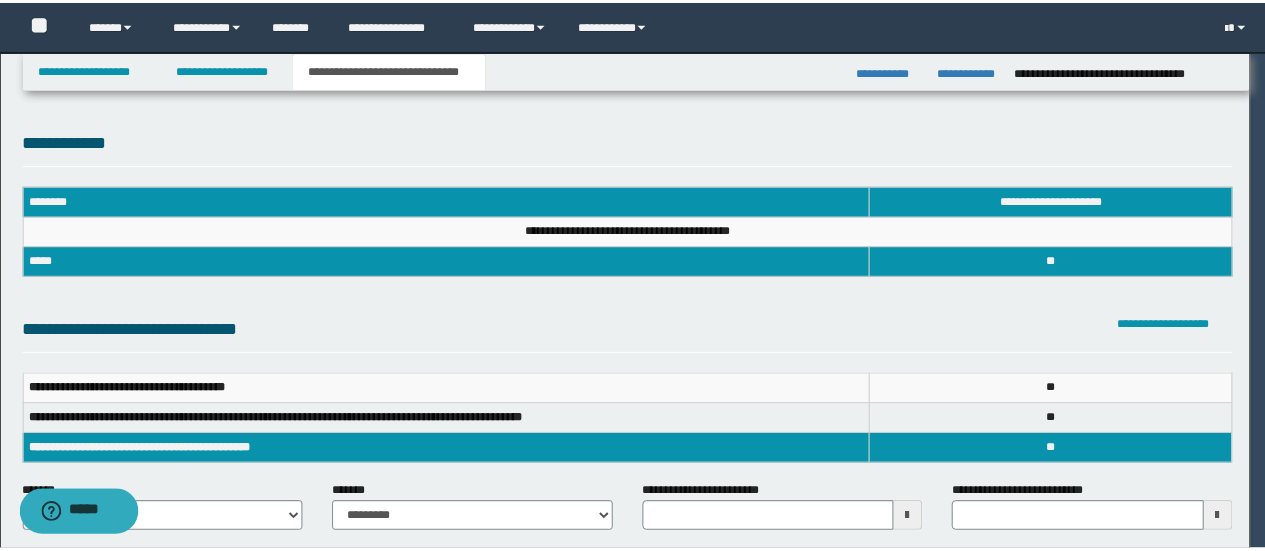 scroll, scrollTop: 0, scrollLeft: 0, axis: both 